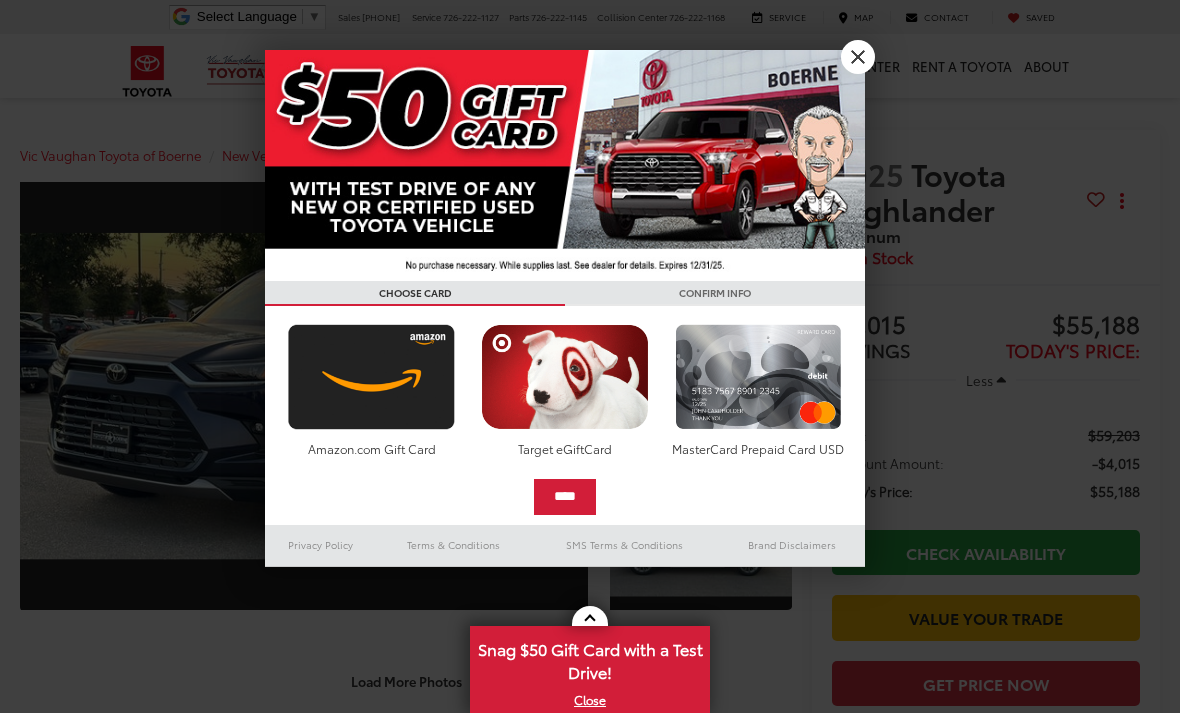 scroll, scrollTop: 0, scrollLeft: 0, axis: both 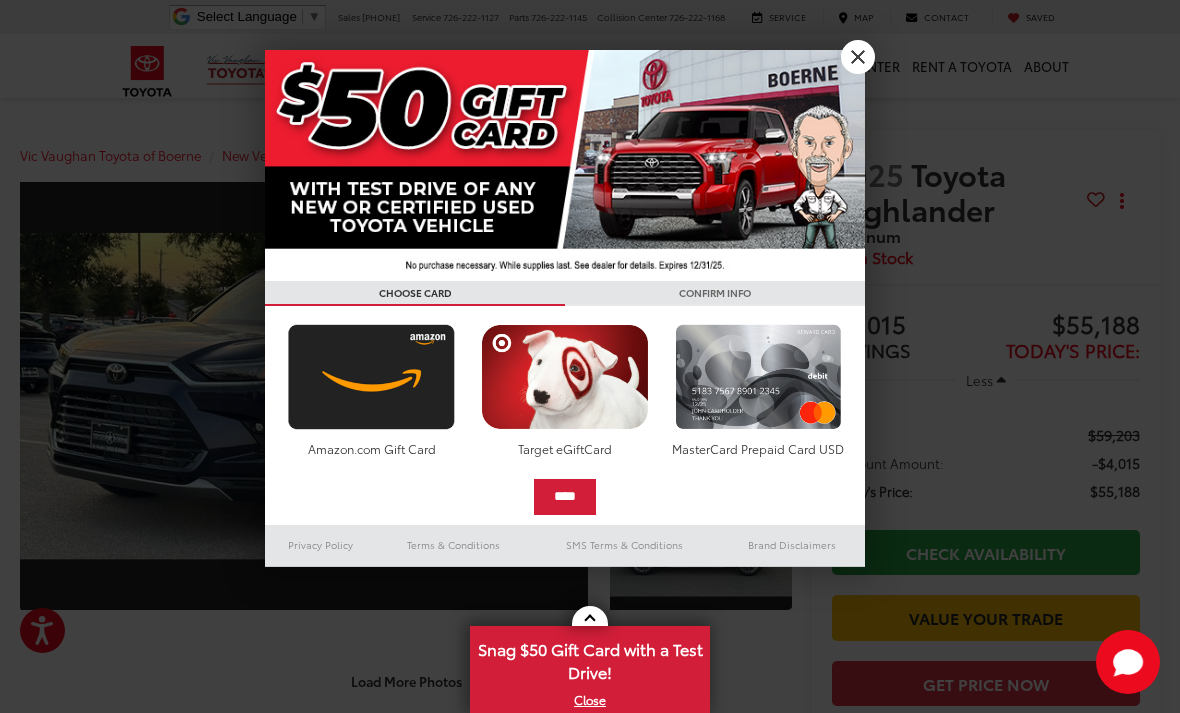 click on "X" at bounding box center [858, 57] 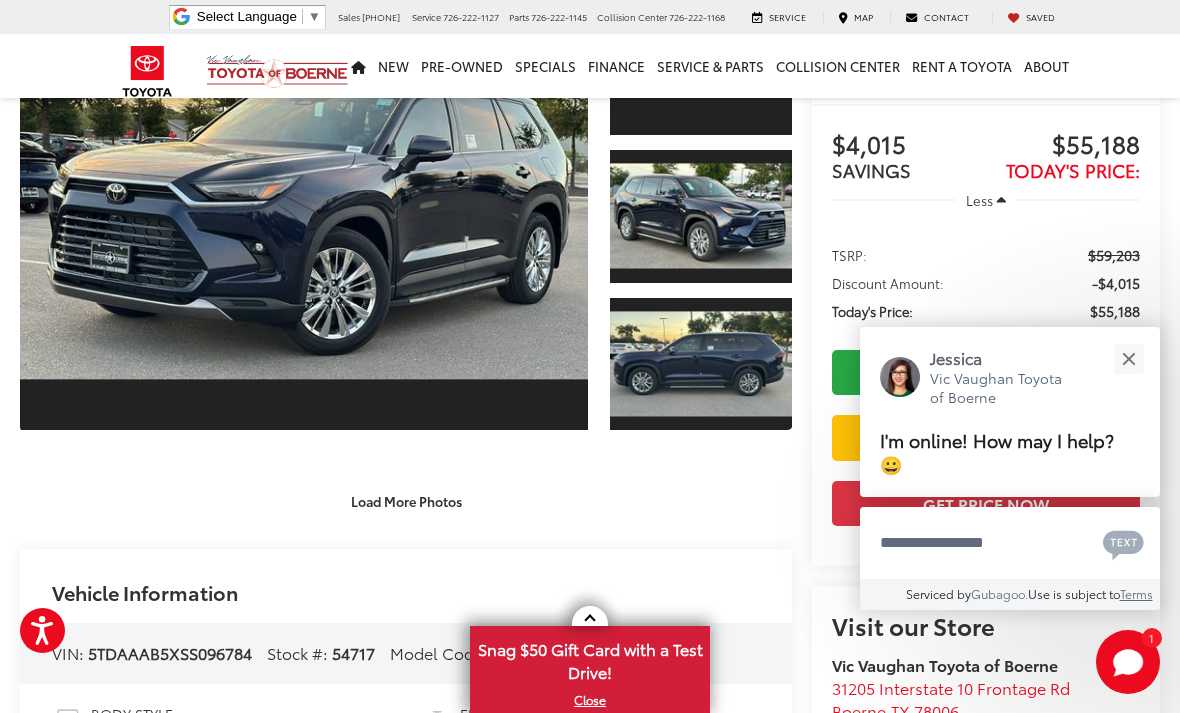 scroll, scrollTop: 184, scrollLeft: 0, axis: vertical 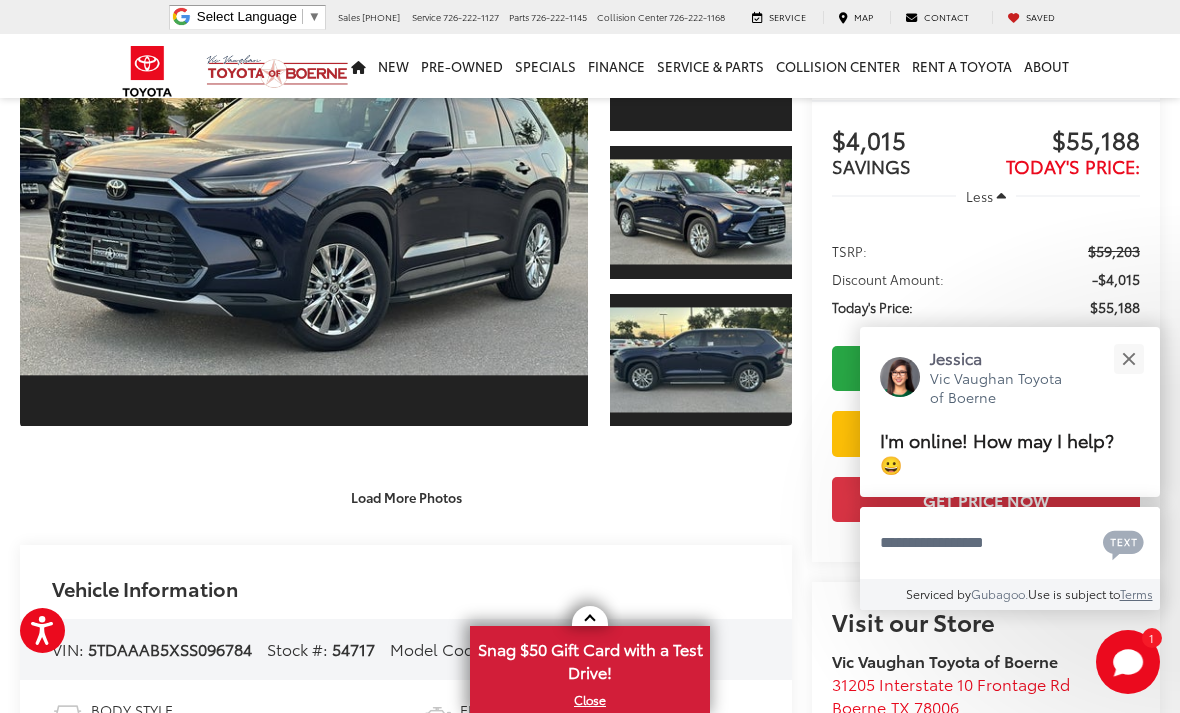 click at bounding box center [1128, 358] 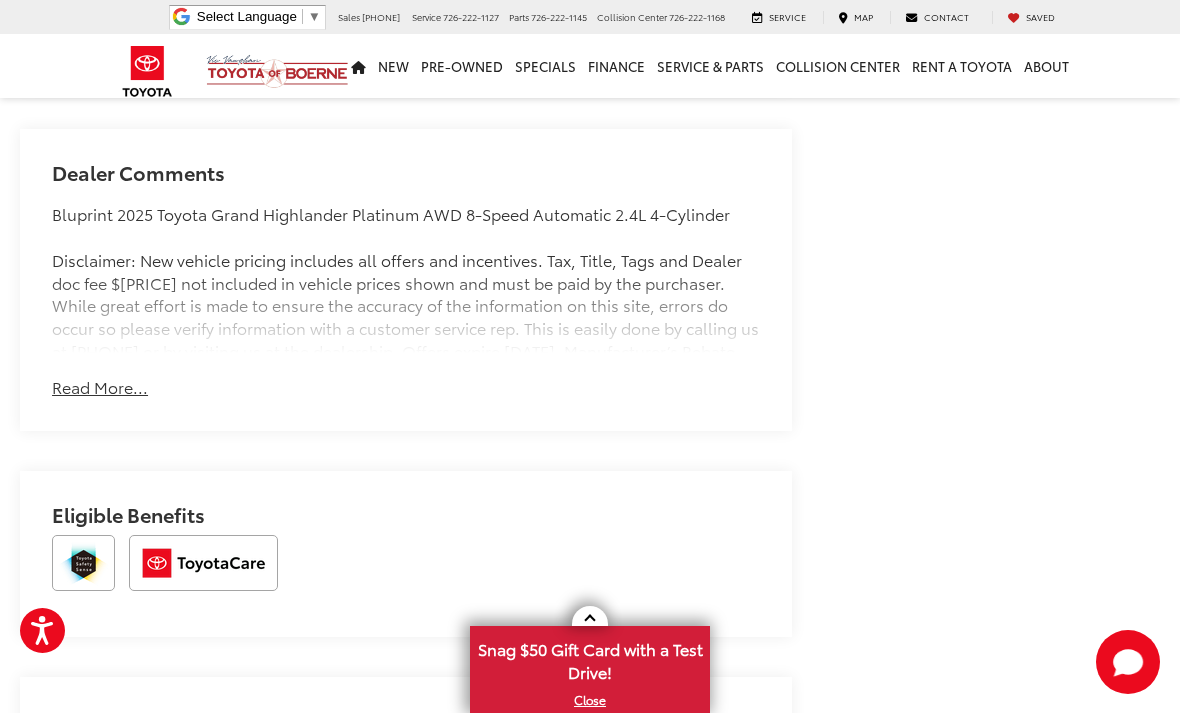 scroll, scrollTop: 1562, scrollLeft: 0, axis: vertical 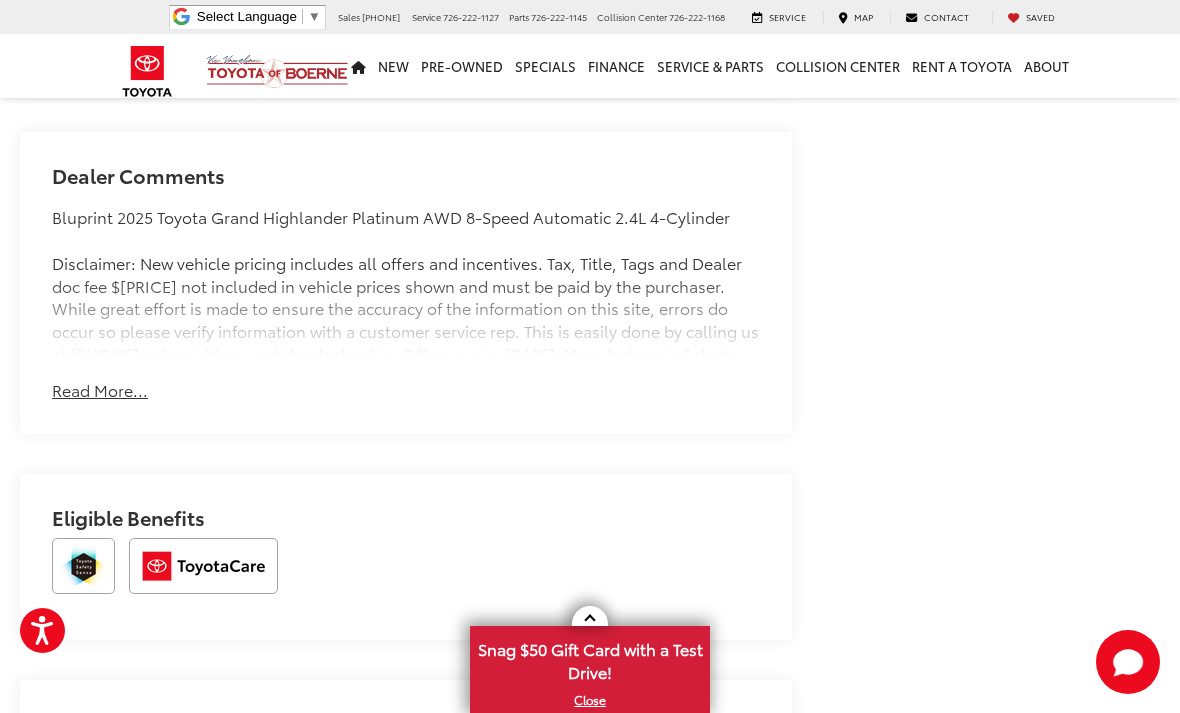 click on "Read More..." at bounding box center (100, 390) 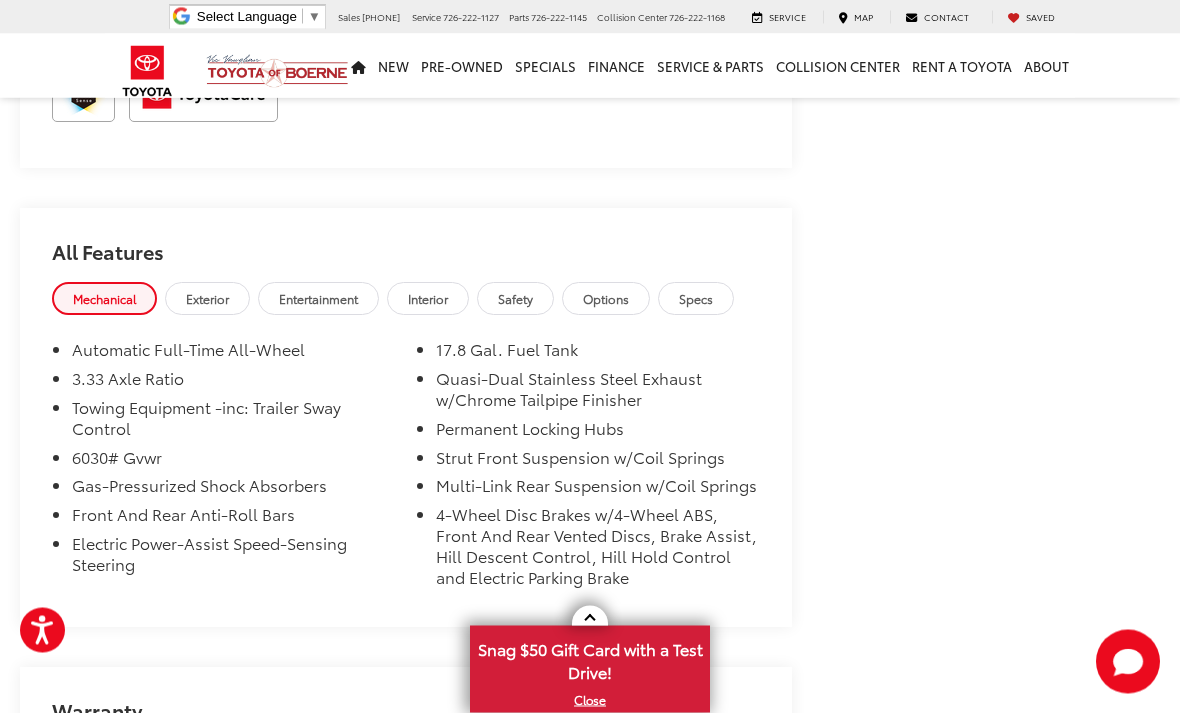 scroll, scrollTop: 2108, scrollLeft: 0, axis: vertical 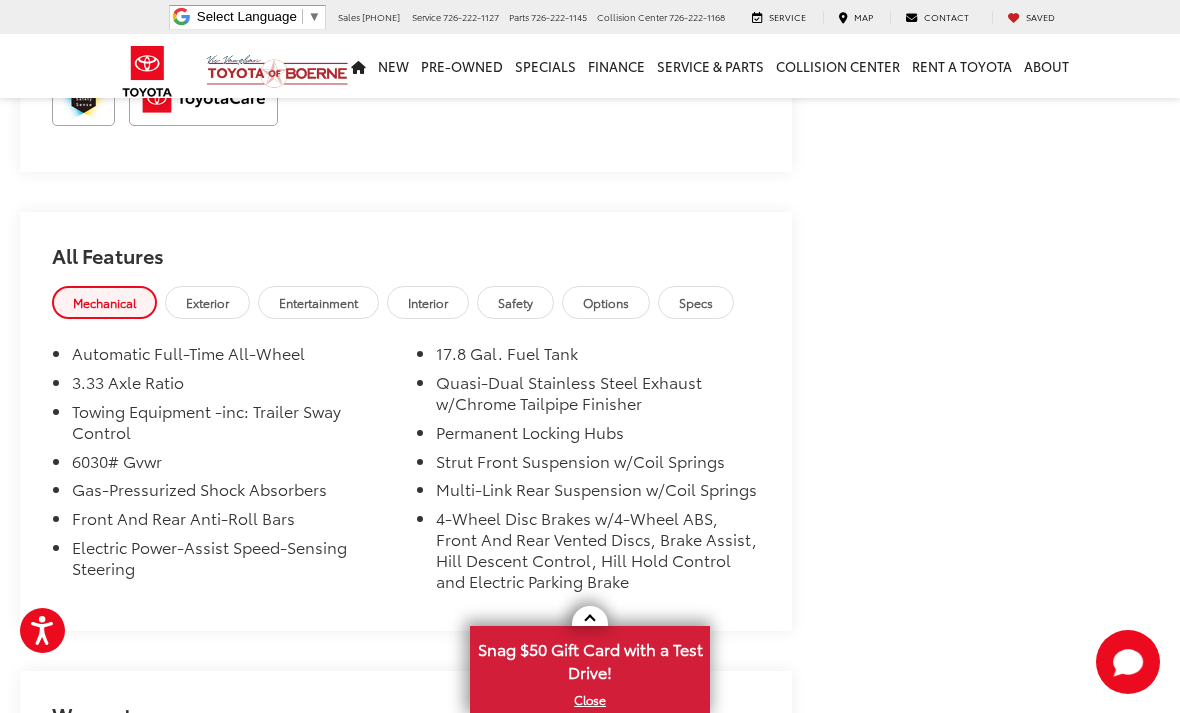 click on "Exterior" at bounding box center (207, 302) 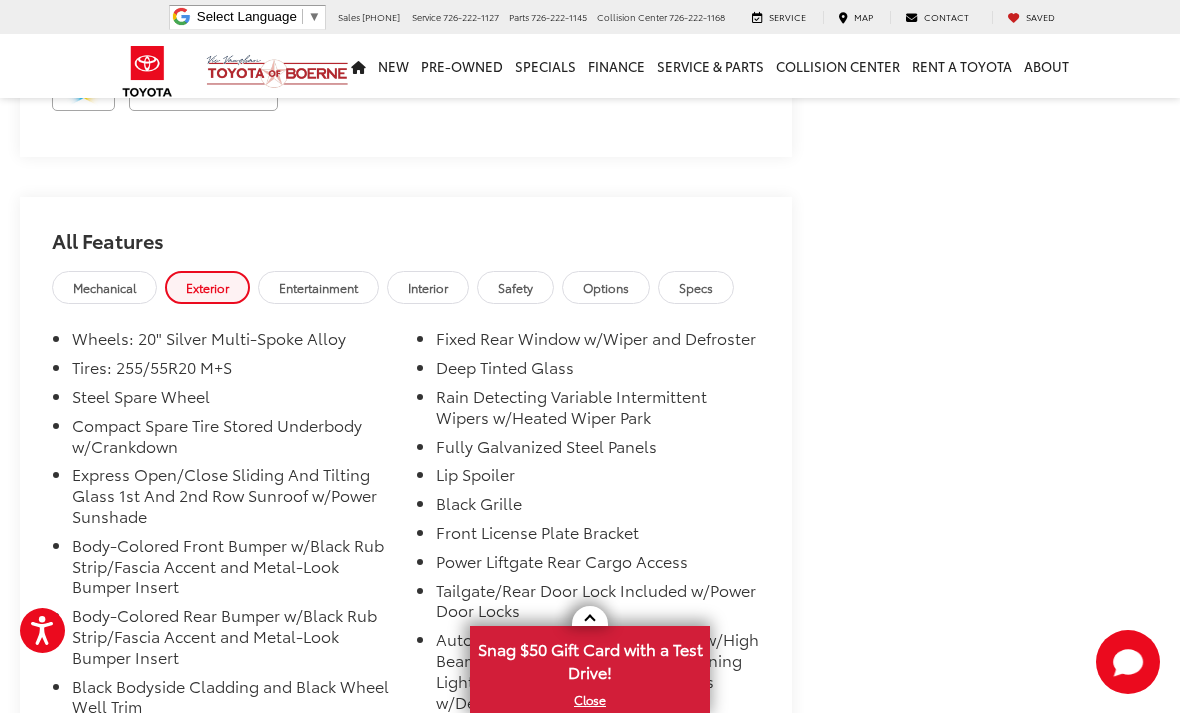 scroll, scrollTop: 2122, scrollLeft: 0, axis: vertical 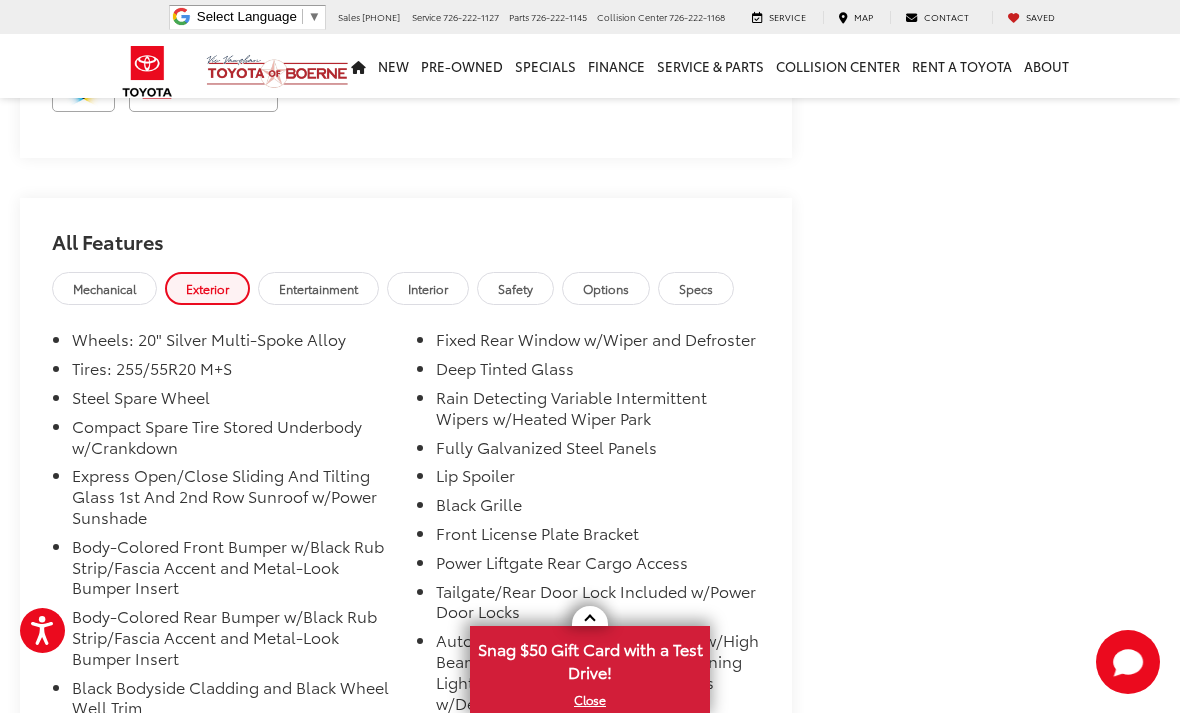 click on "Entertainment" at bounding box center (318, 288) 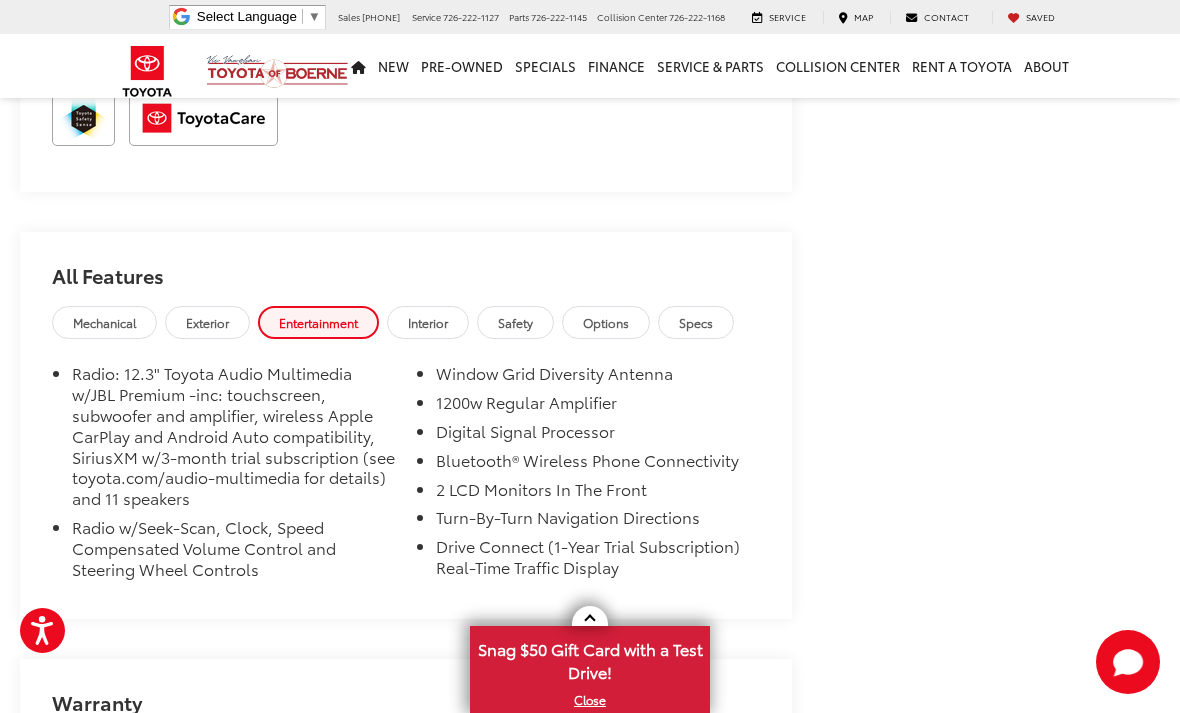 scroll, scrollTop: 2083, scrollLeft: 0, axis: vertical 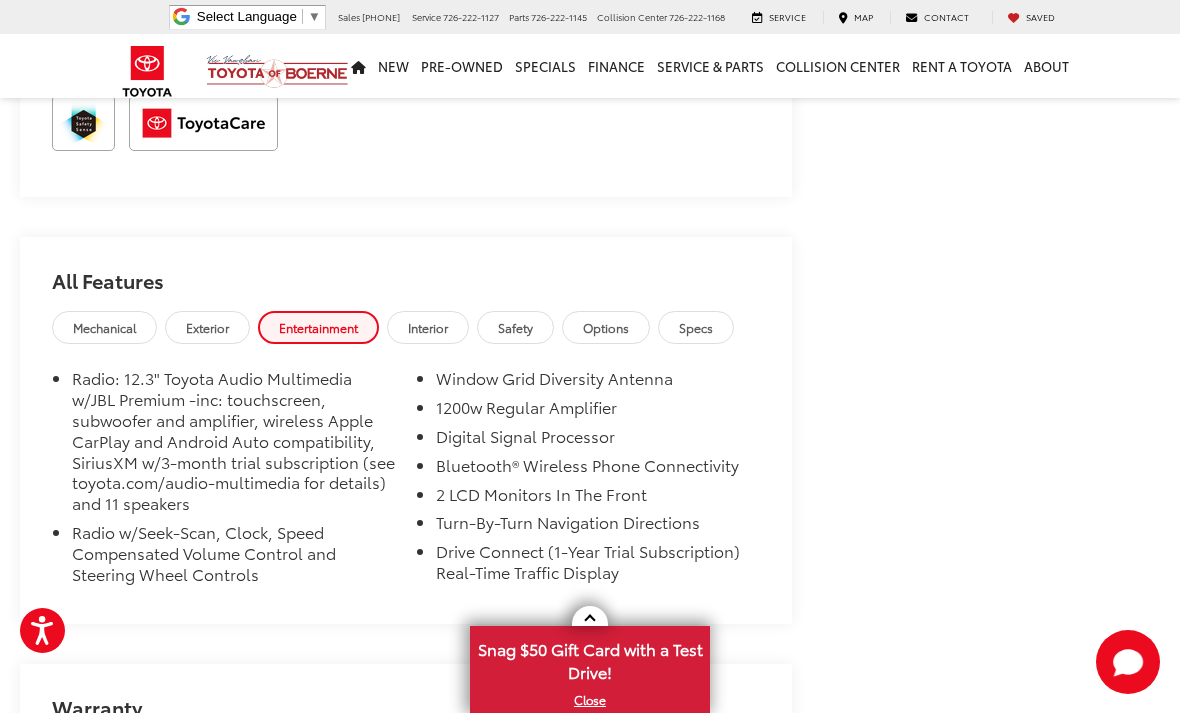 click on "Interior" at bounding box center (428, 327) 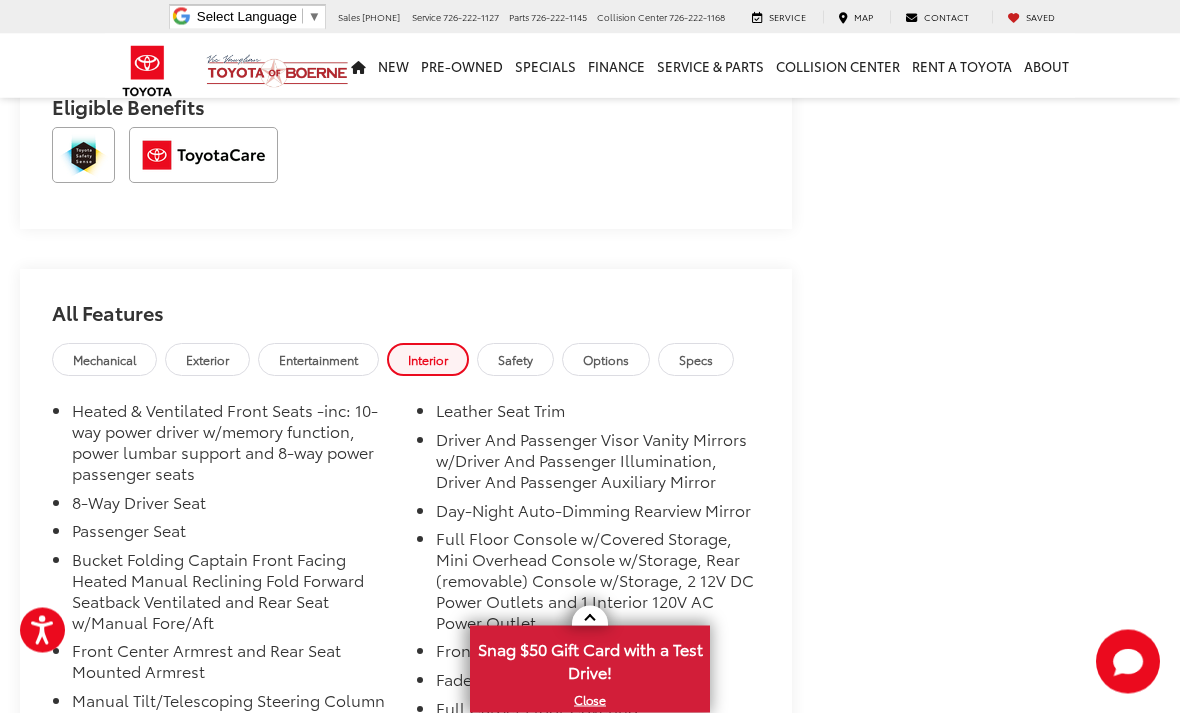 scroll, scrollTop: 2050, scrollLeft: 0, axis: vertical 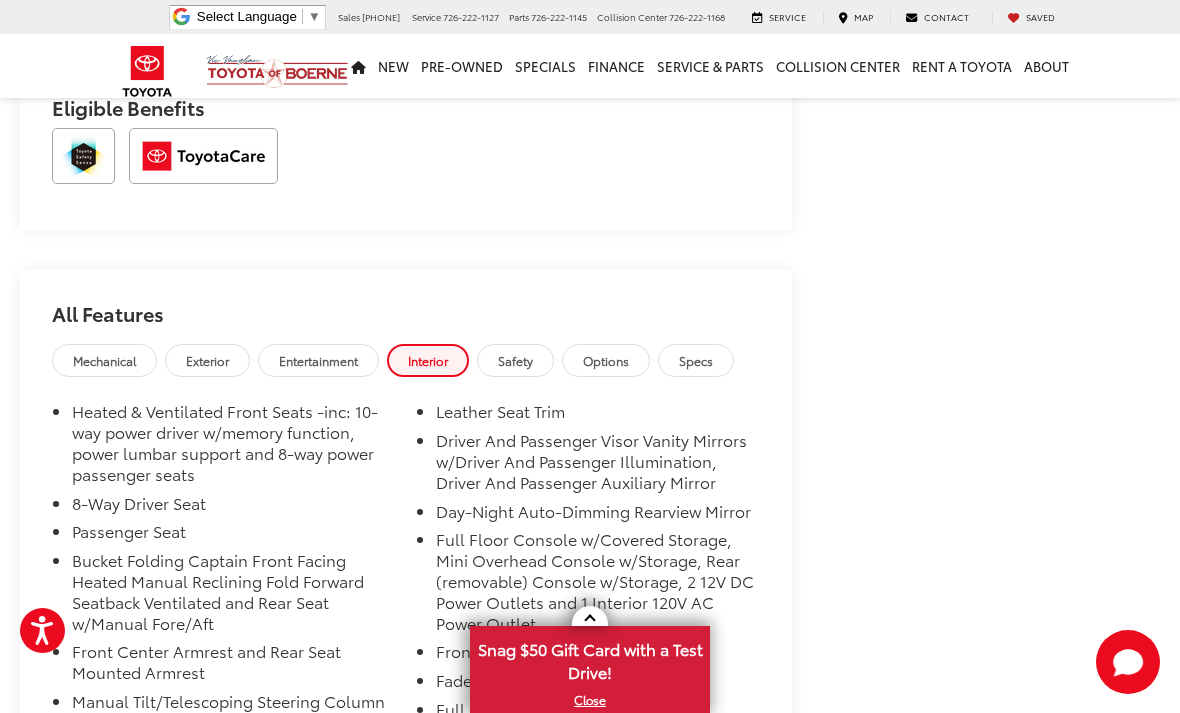 click on "Safety" at bounding box center [515, 360] 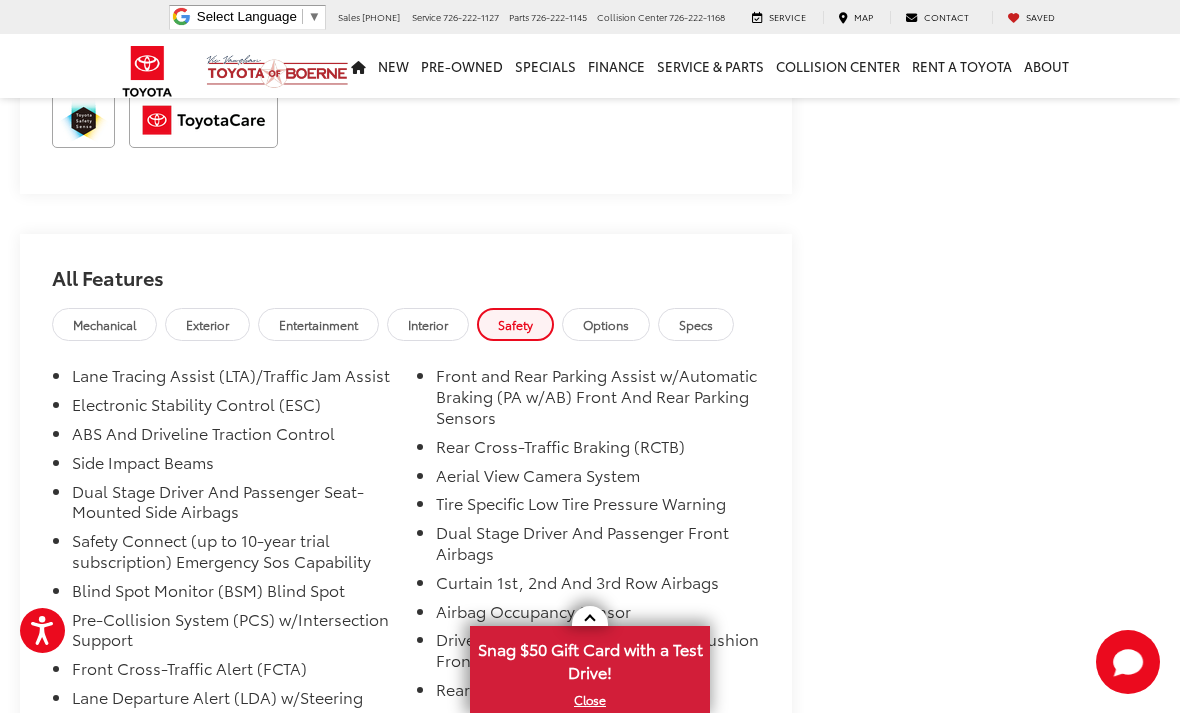 scroll, scrollTop: 2084, scrollLeft: 0, axis: vertical 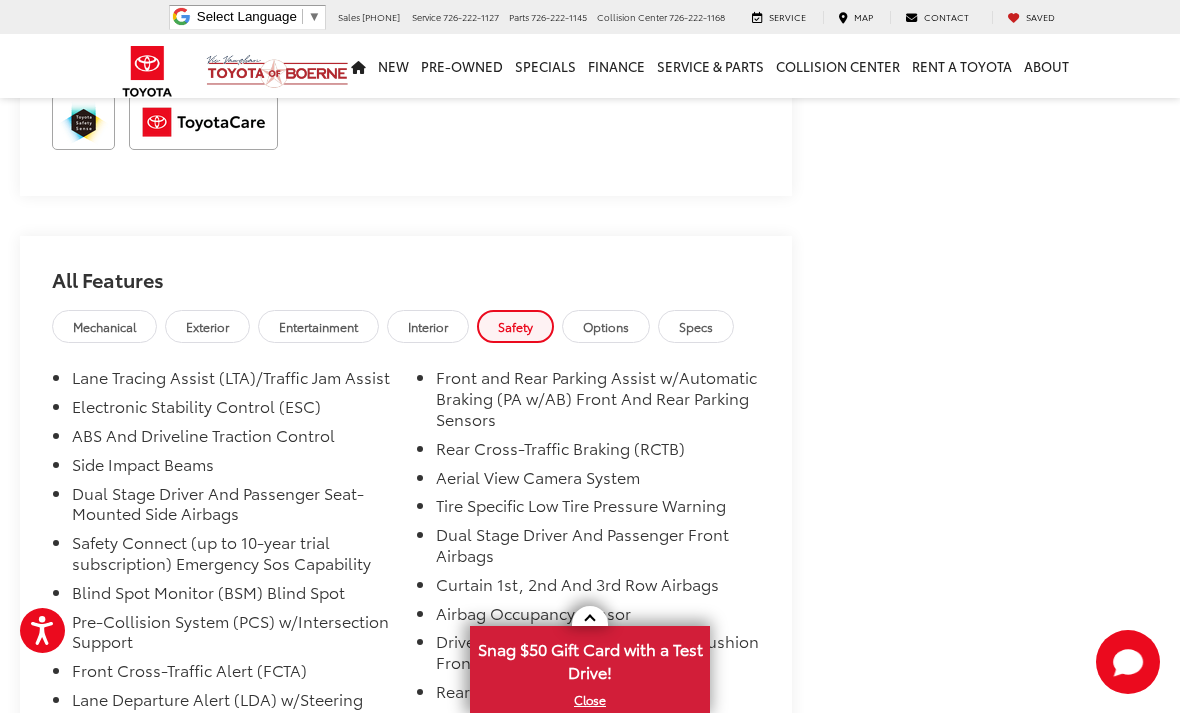 click on "Specs" at bounding box center (696, 326) 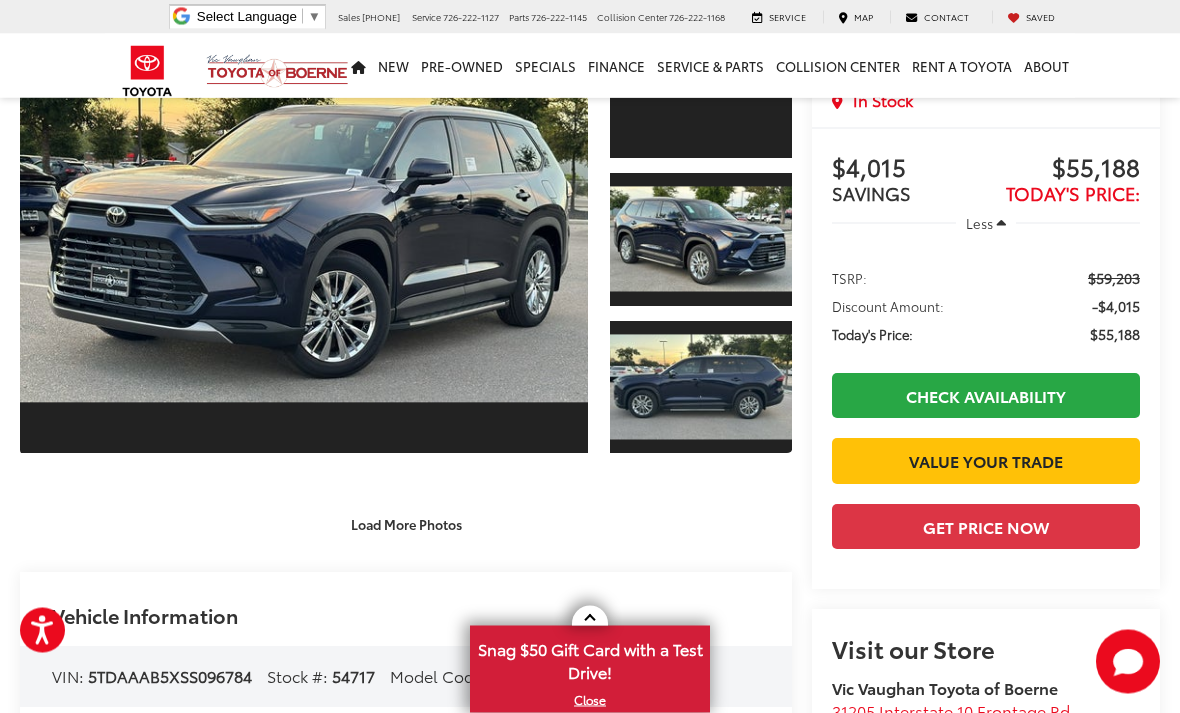 scroll, scrollTop: 45, scrollLeft: 0, axis: vertical 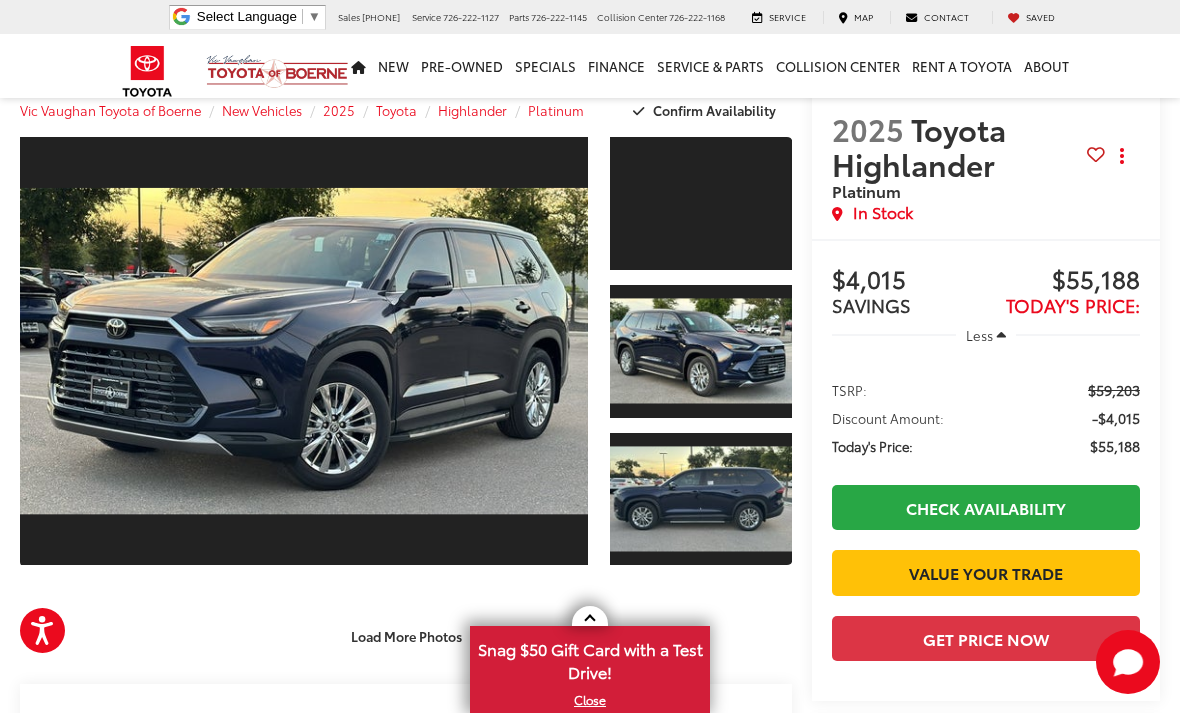 click at bounding box center (304, 351) 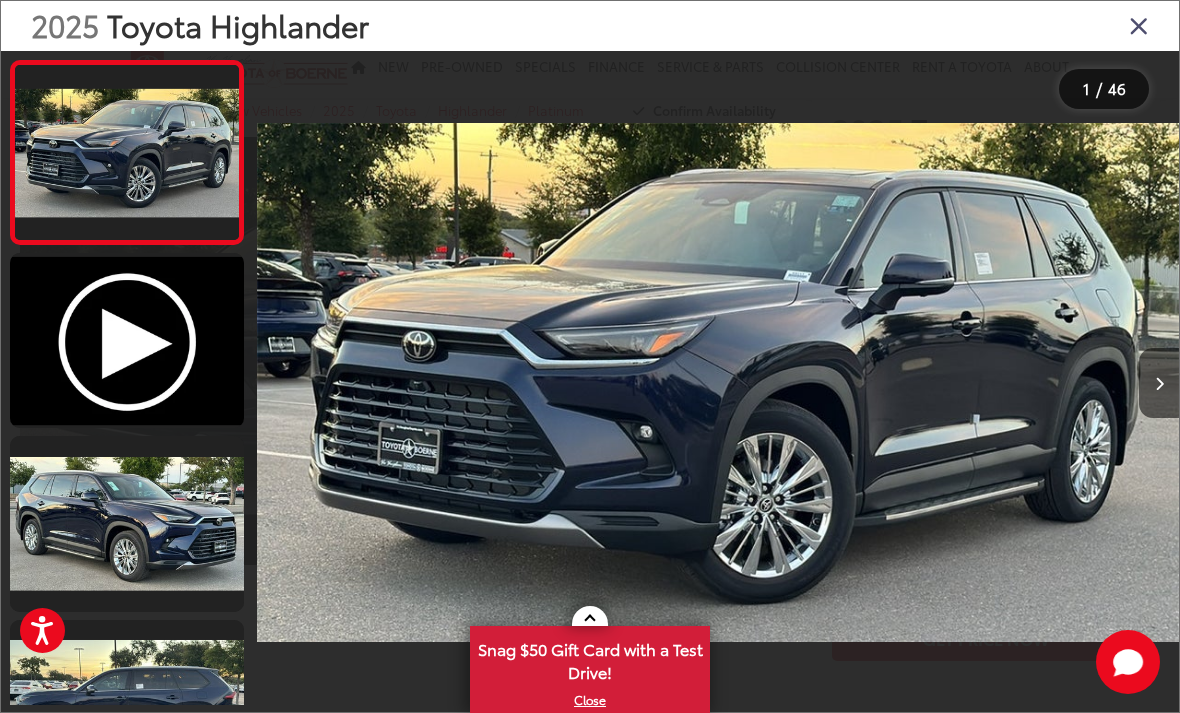 click at bounding box center [1159, 383] 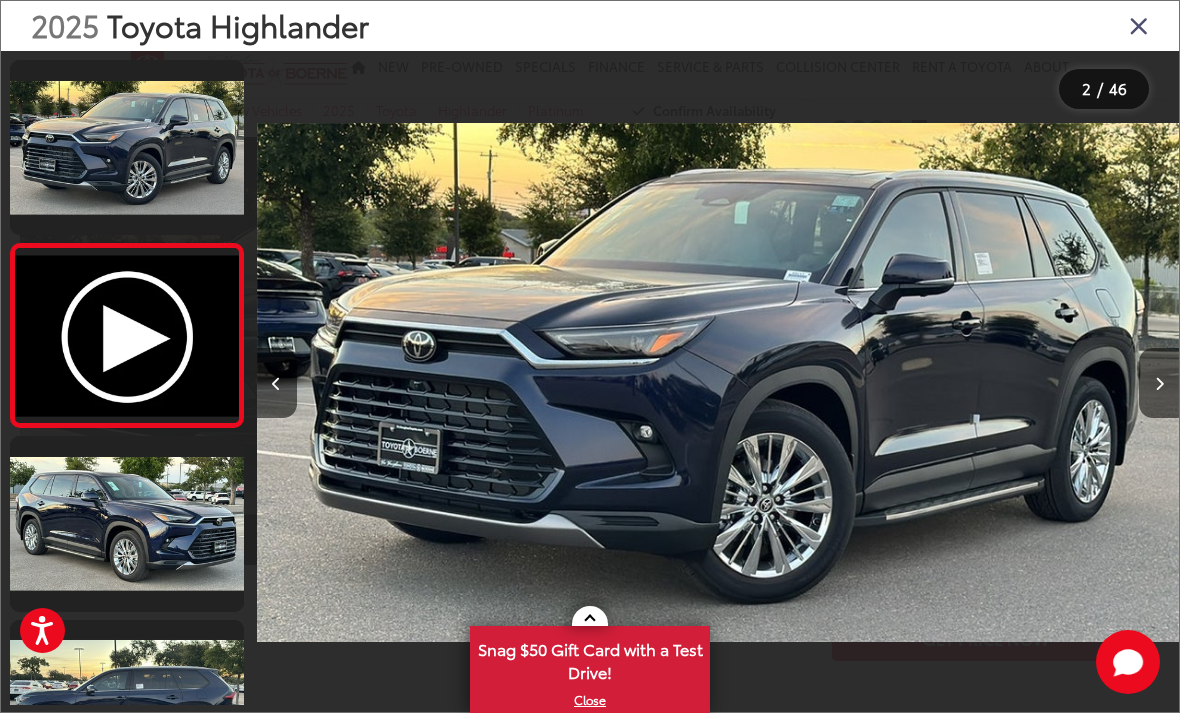 scroll, scrollTop: 0, scrollLeft: 677, axis: horizontal 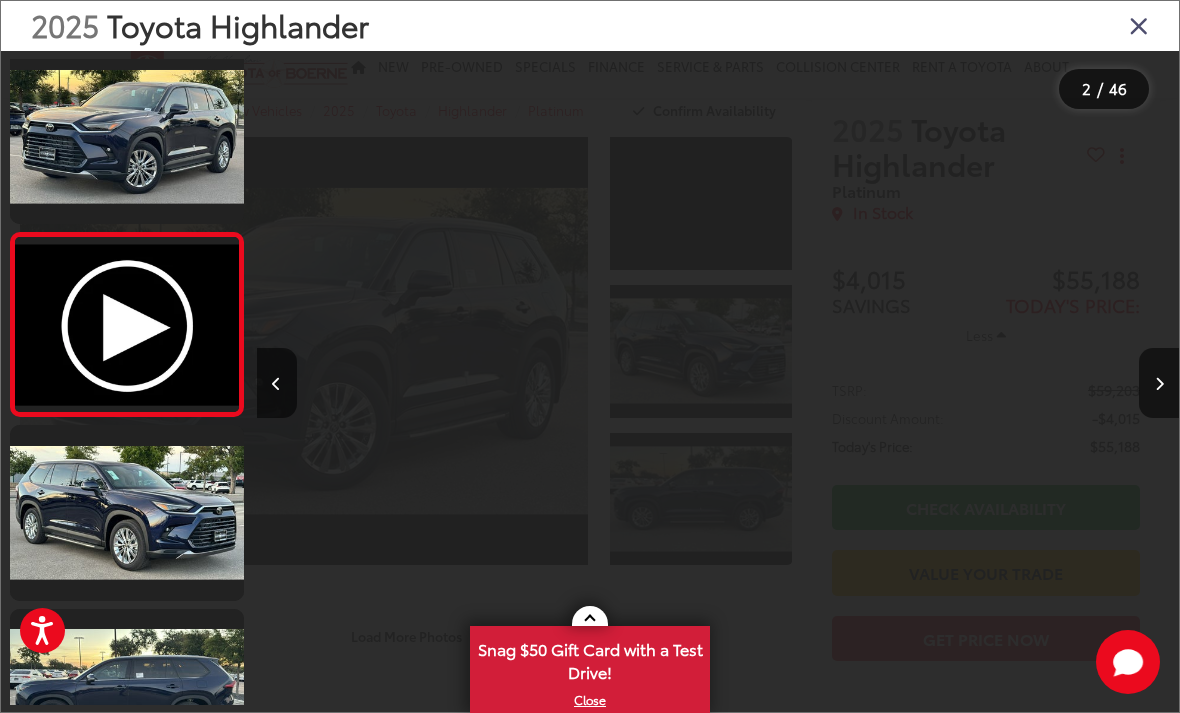 click at bounding box center (1159, 383) 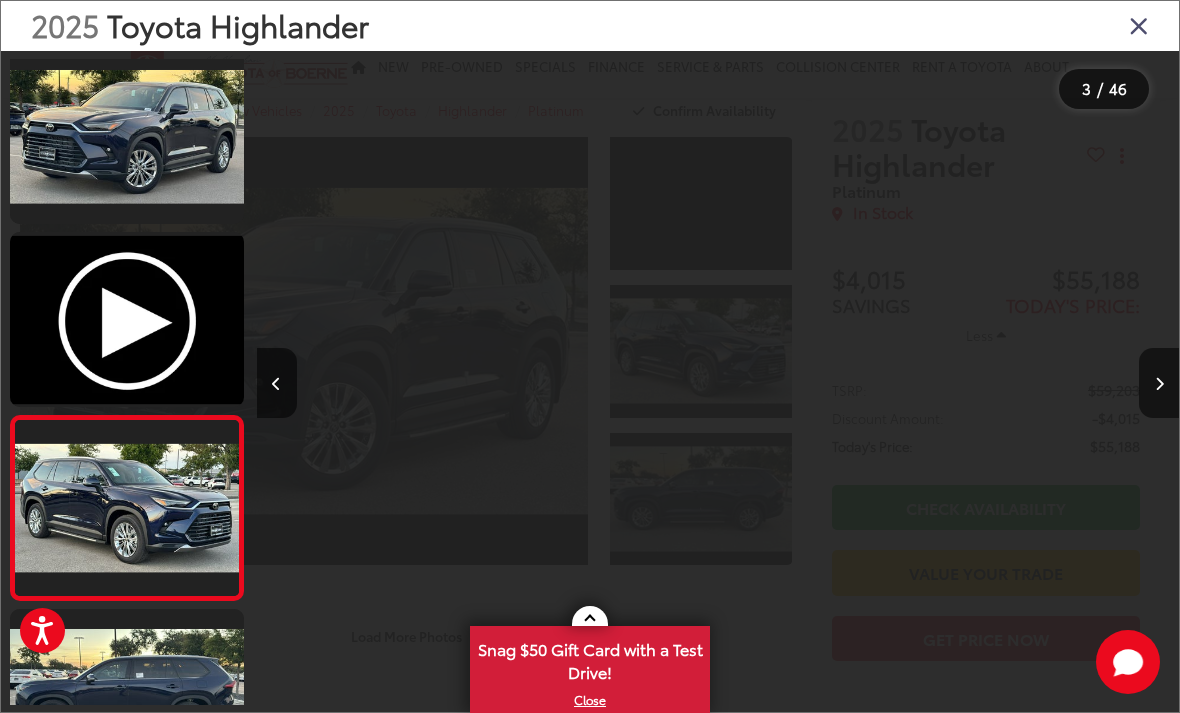 scroll, scrollTop: 0, scrollLeft: 1593, axis: horizontal 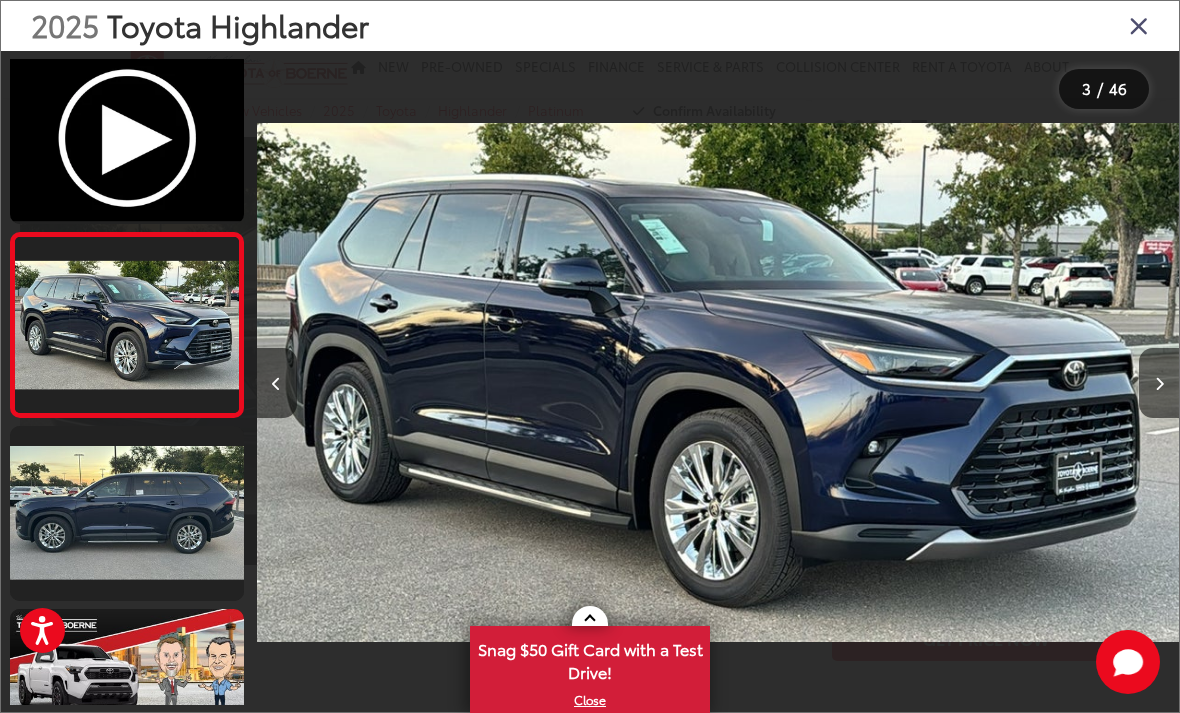 click at bounding box center [1159, 383] 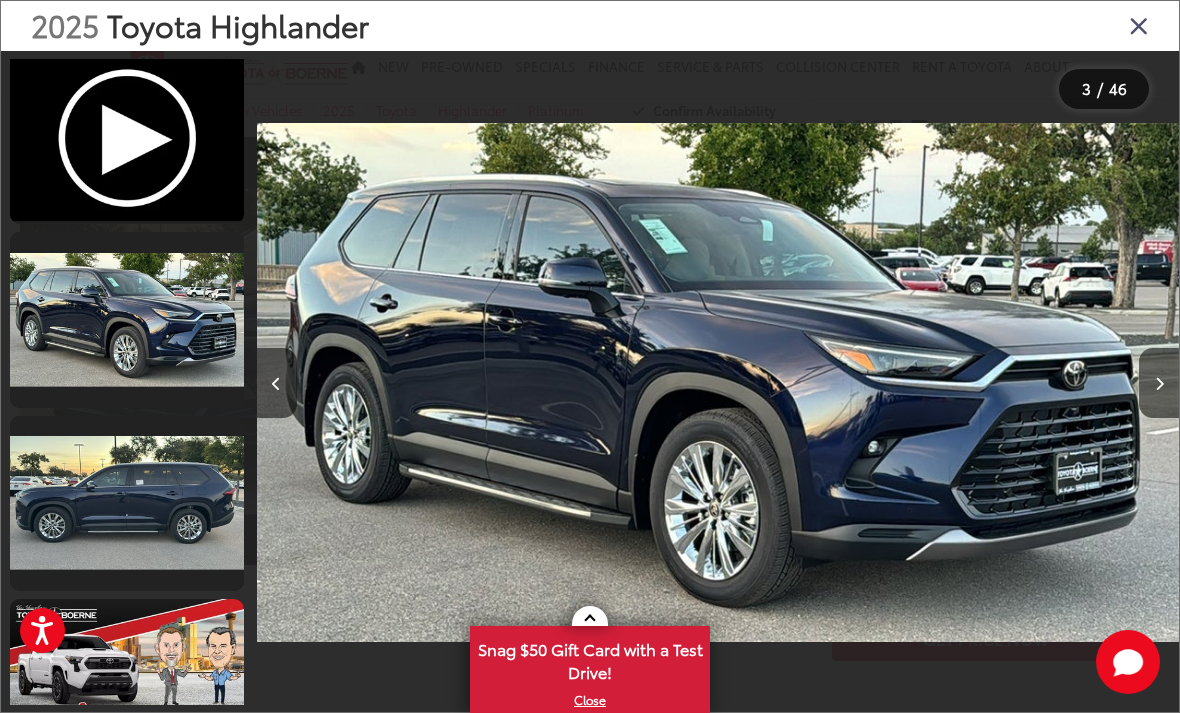 scroll, scrollTop: 0, scrollLeft: 2633, axis: horizontal 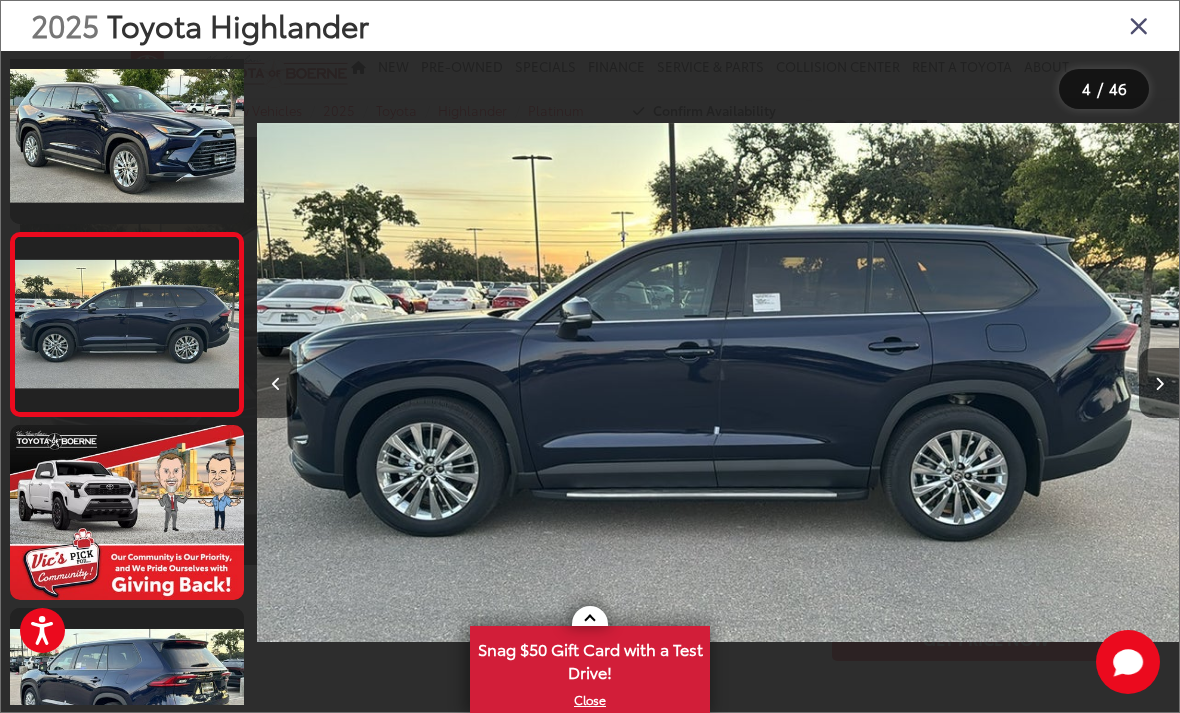 click at bounding box center [1159, 384] 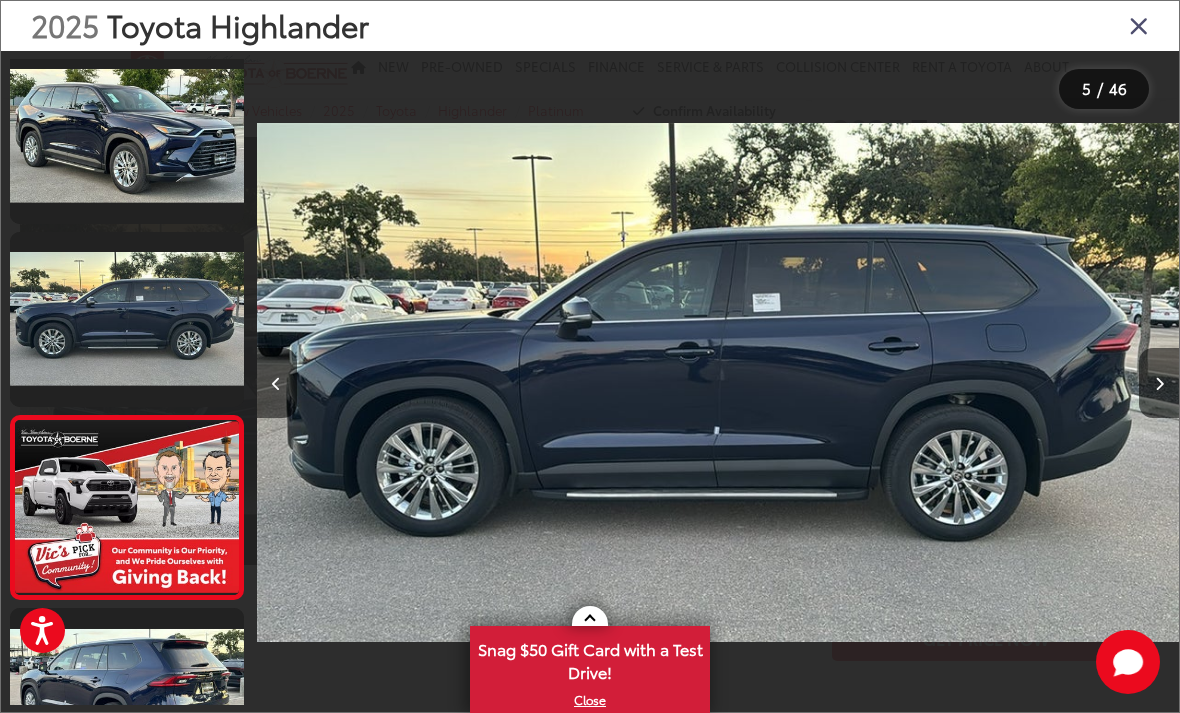 scroll, scrollTop: 524, scrollLeft: 0, axis: vertical 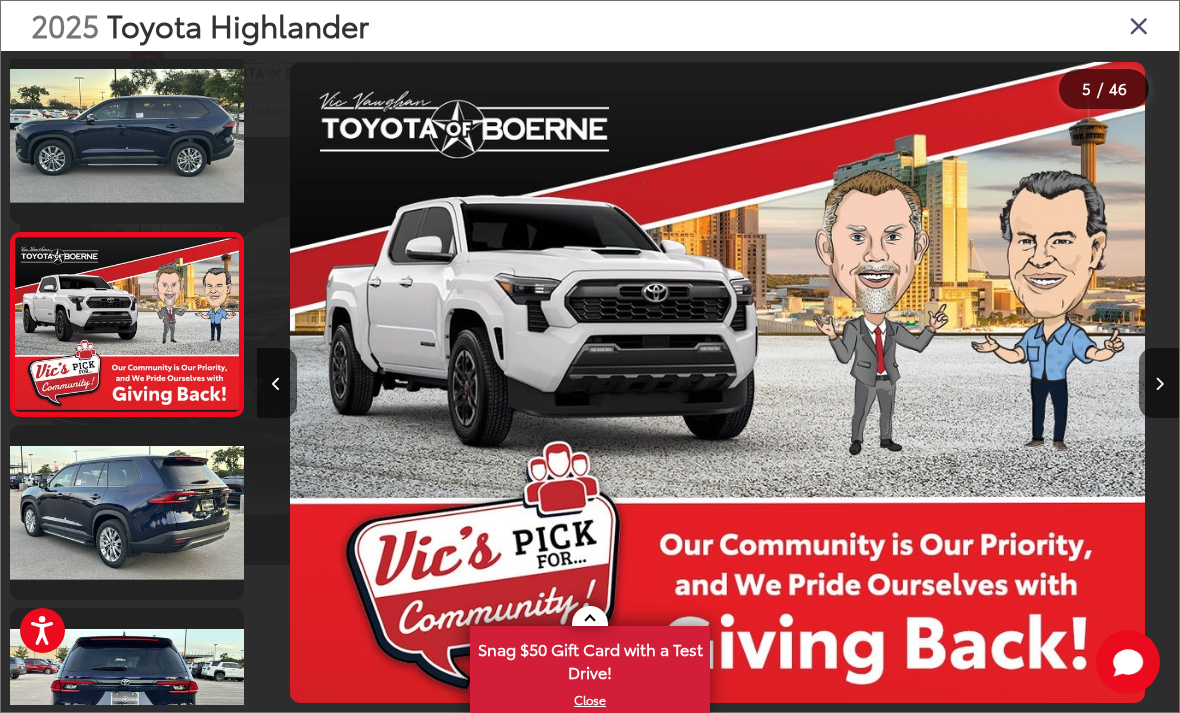 click at bounding box center [1159, 384] 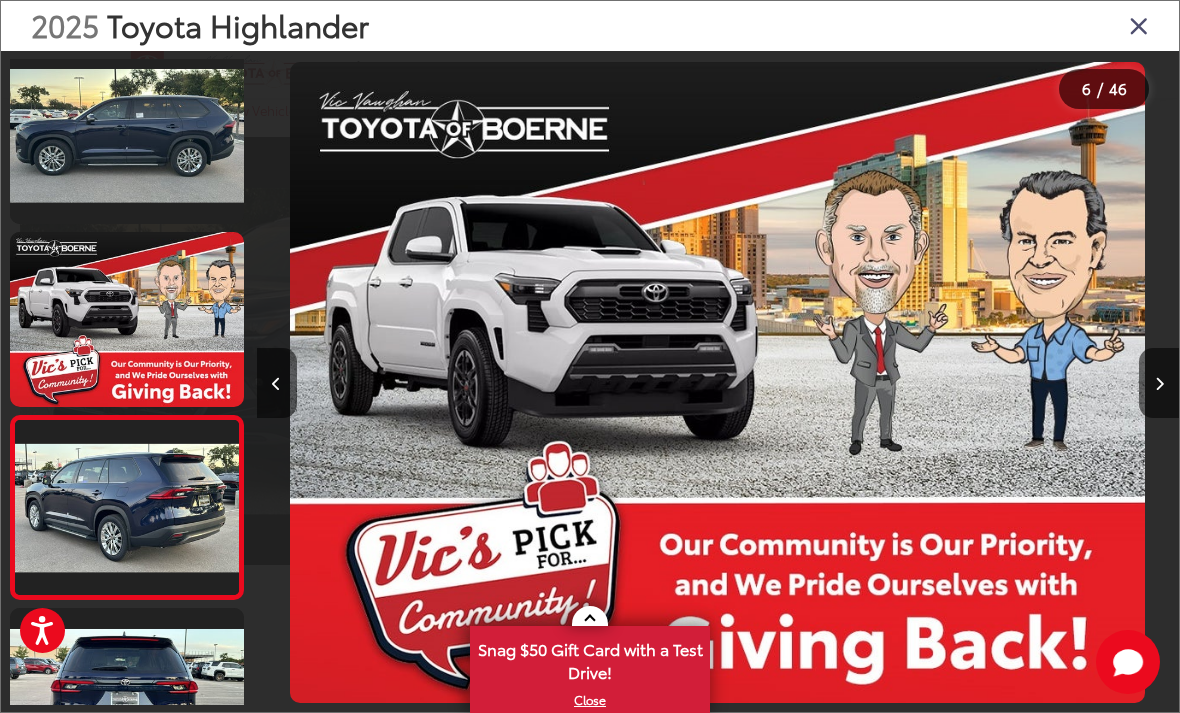 scroll, scrollTop: 0, scrollLeft: 4486, axis: horizontal 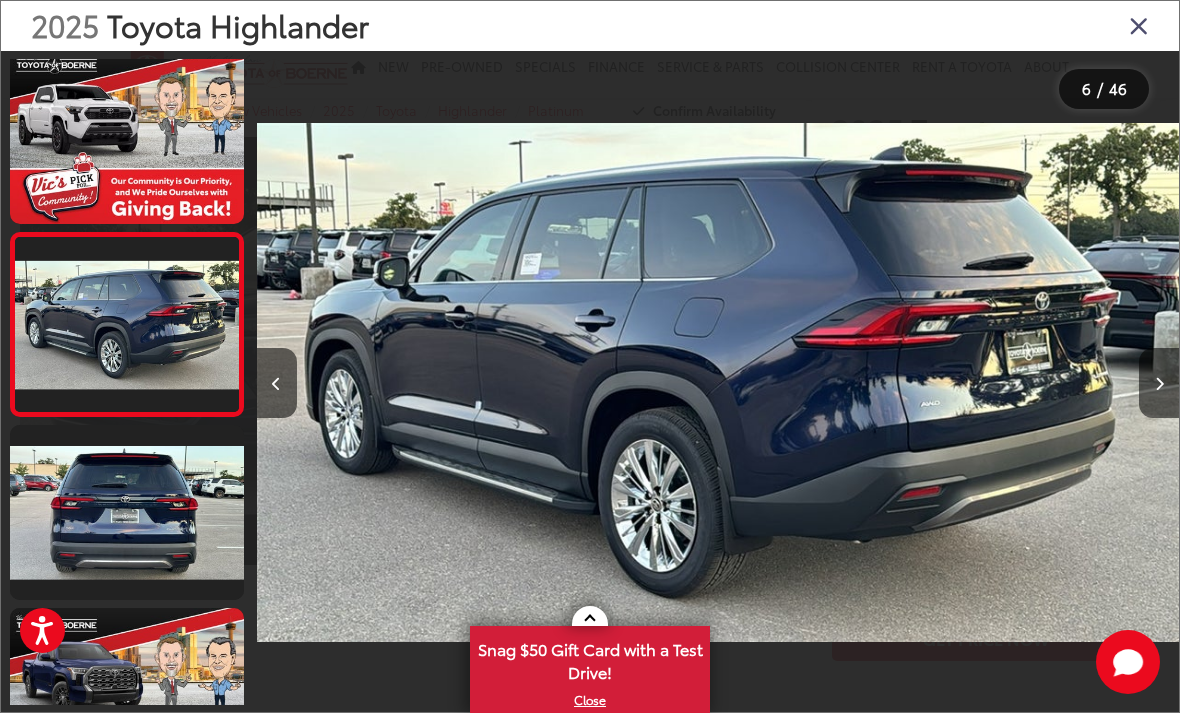 click at bounding box center (1159, 383) 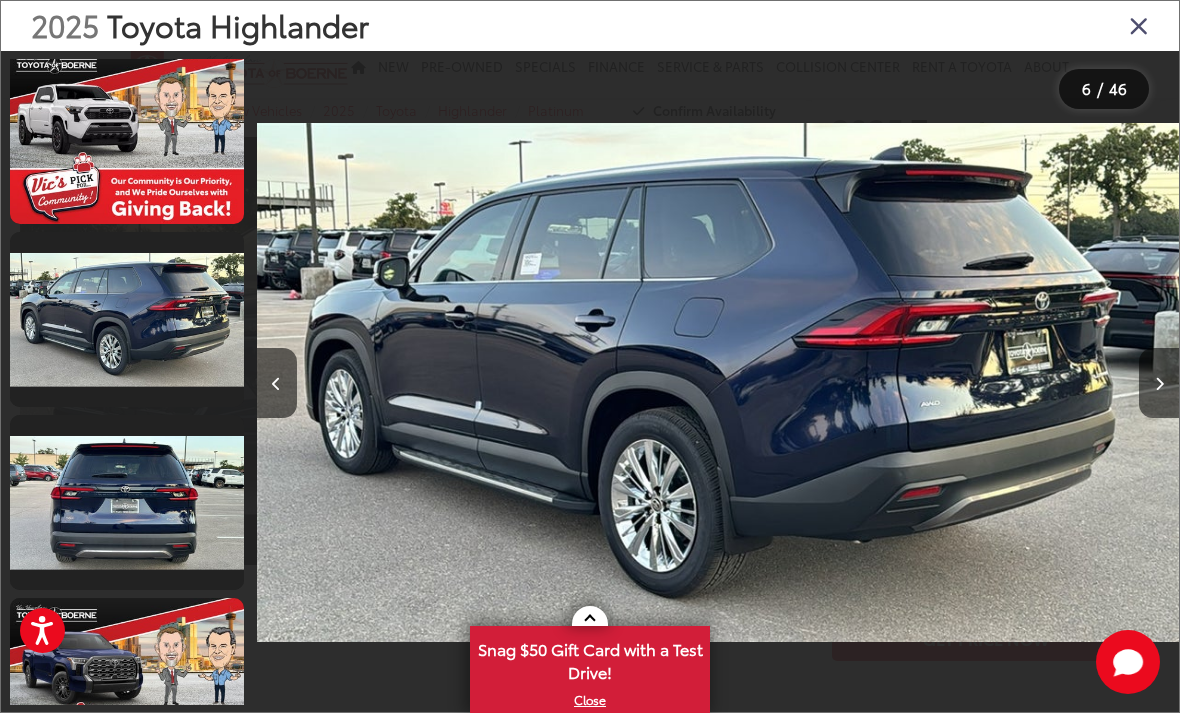 scroll, scrollTop: 0, scrollLeft: 4957, axis: horizontal 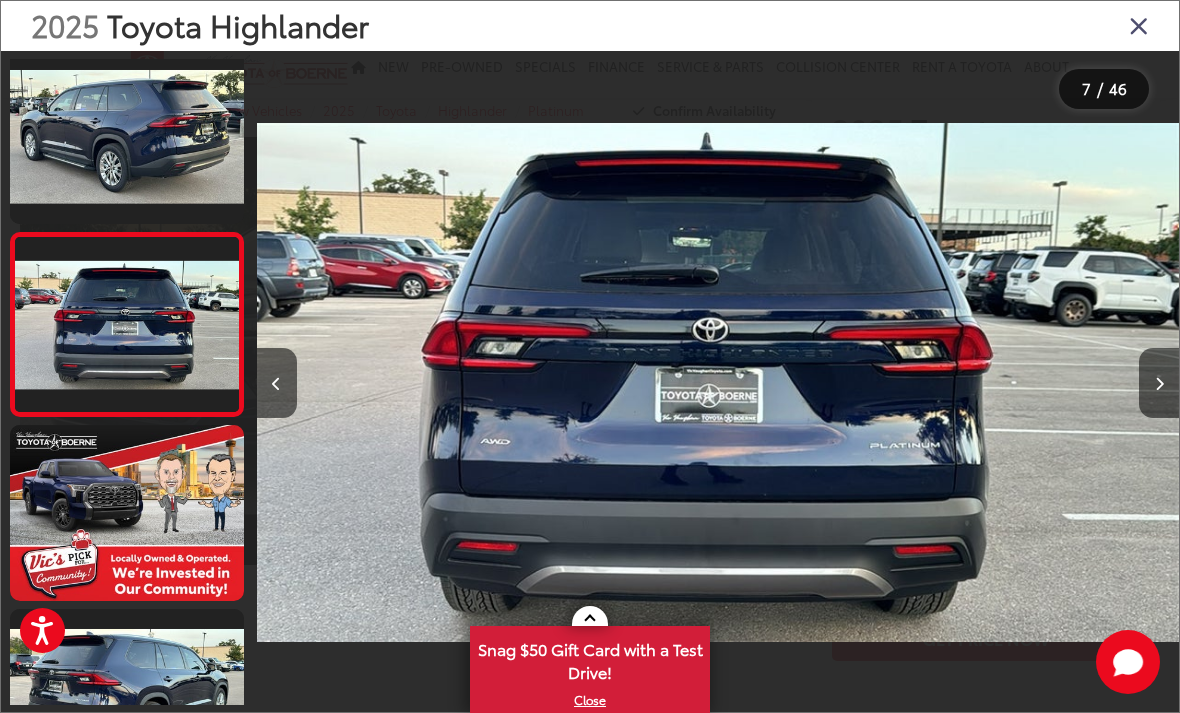 click at bounding box center (1159, 384) 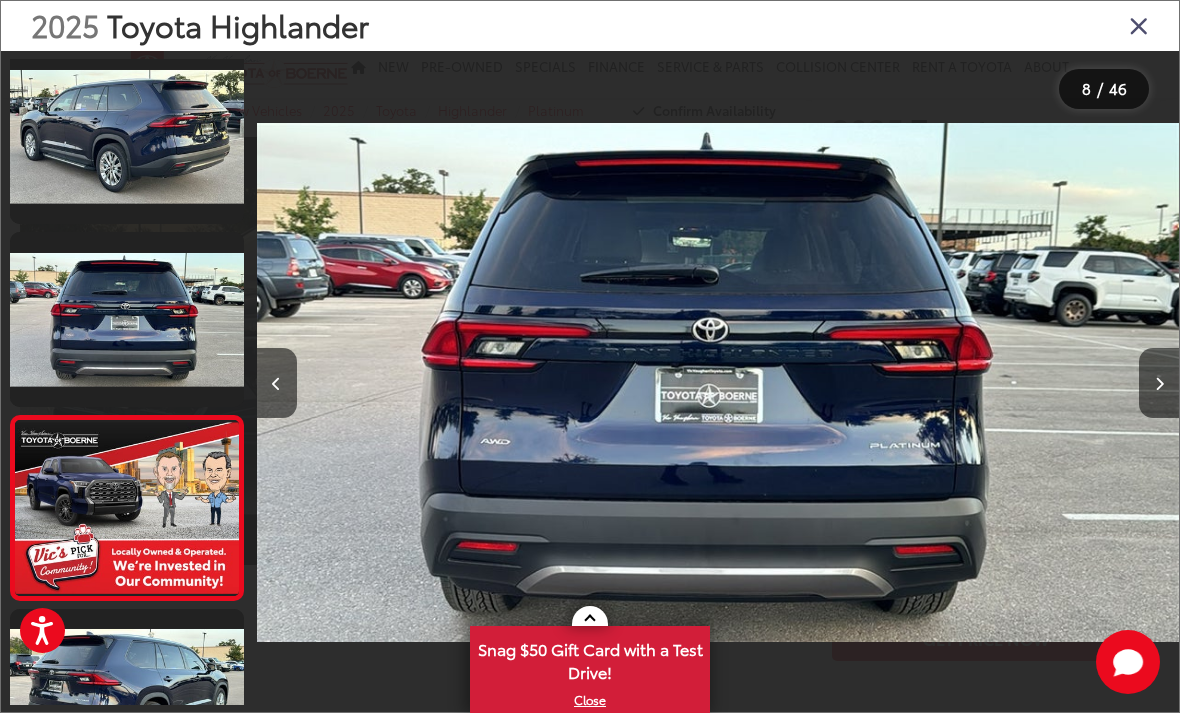 scroll, scrollTop: 0, scrollLeft: 6375, axis: horizontal 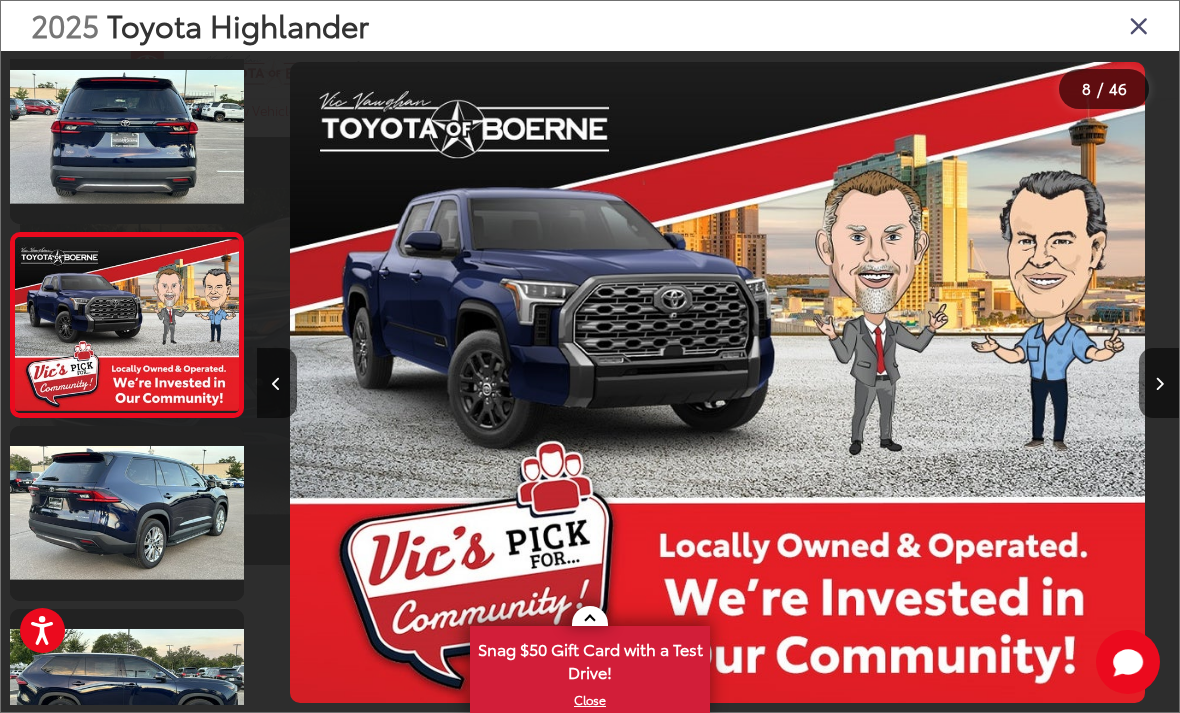 click at bounding box center [1159, 383] 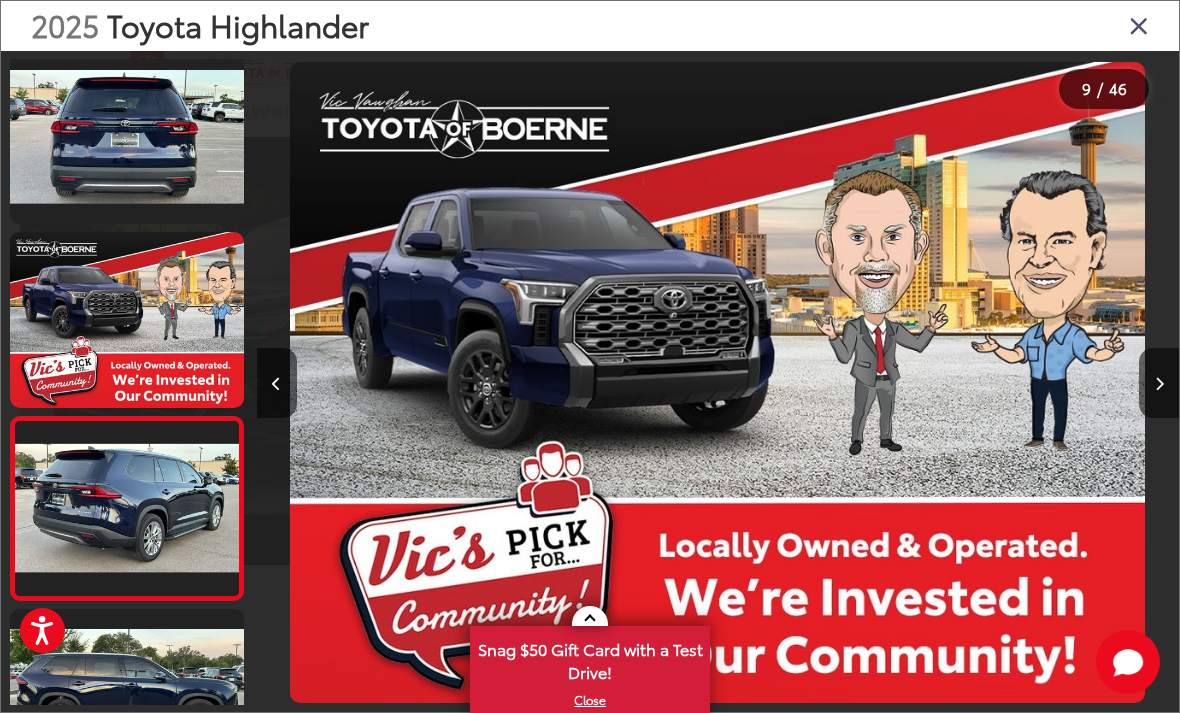scroll 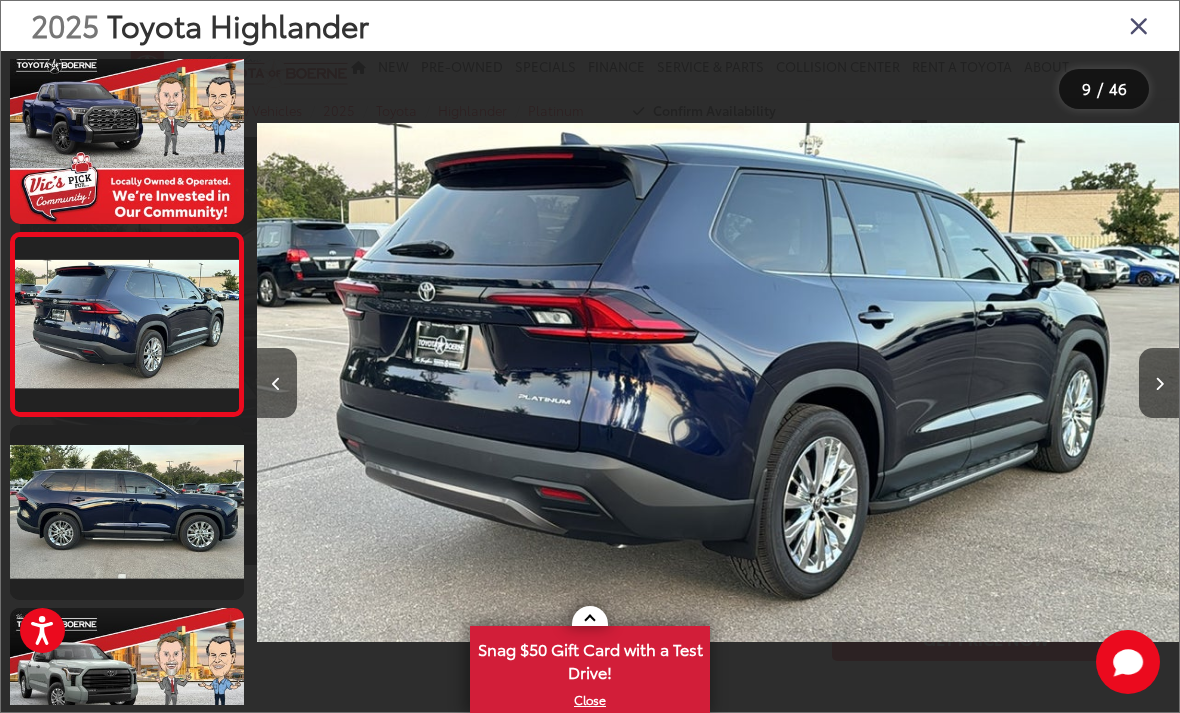 click at bounding box center [1159, 384] 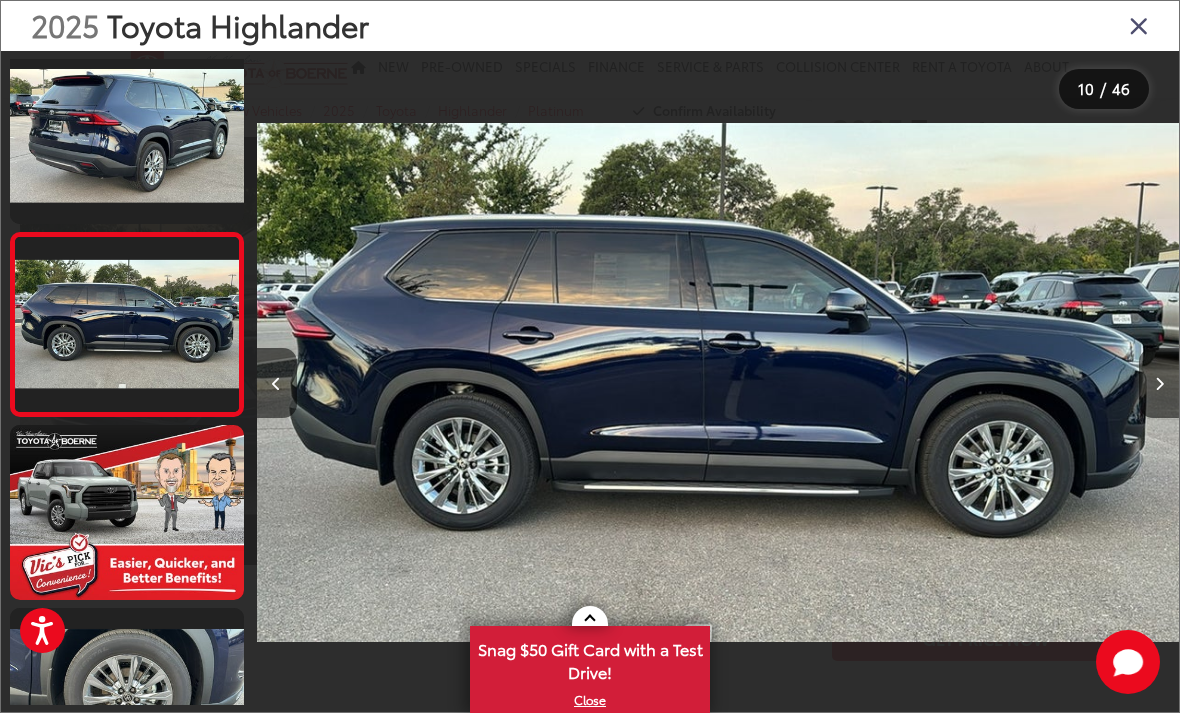 click at bounding box center [1159, 383] 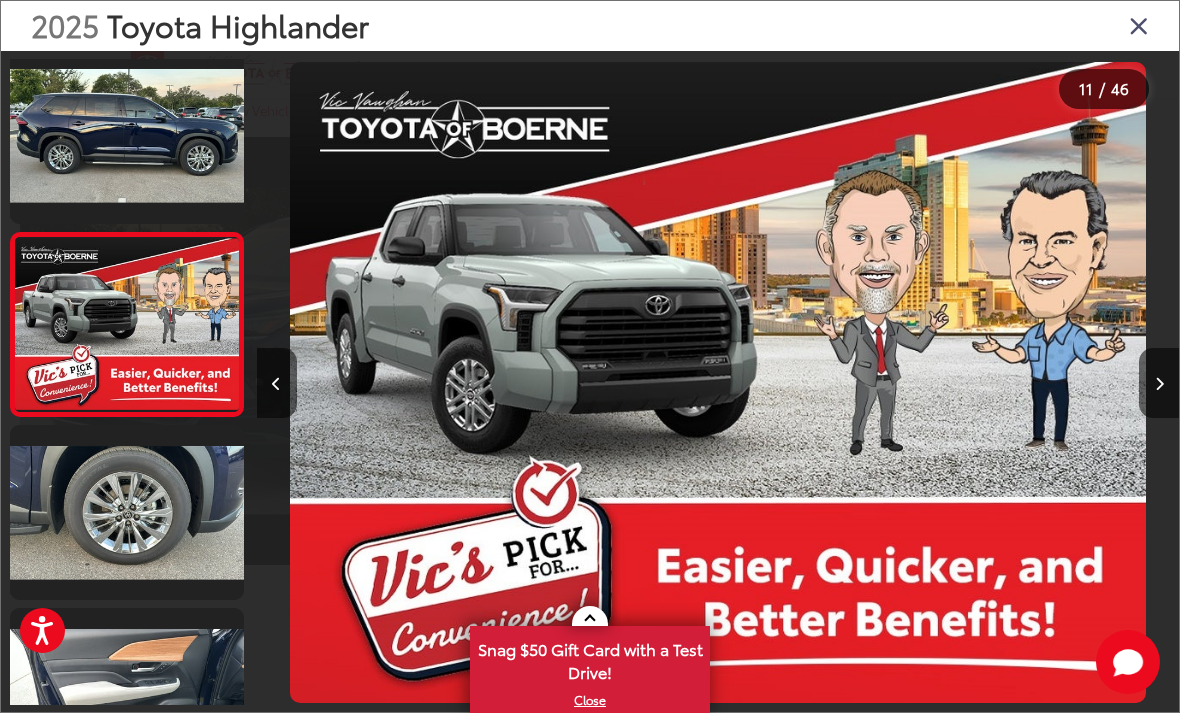 click at bounding box center (1159, 383) 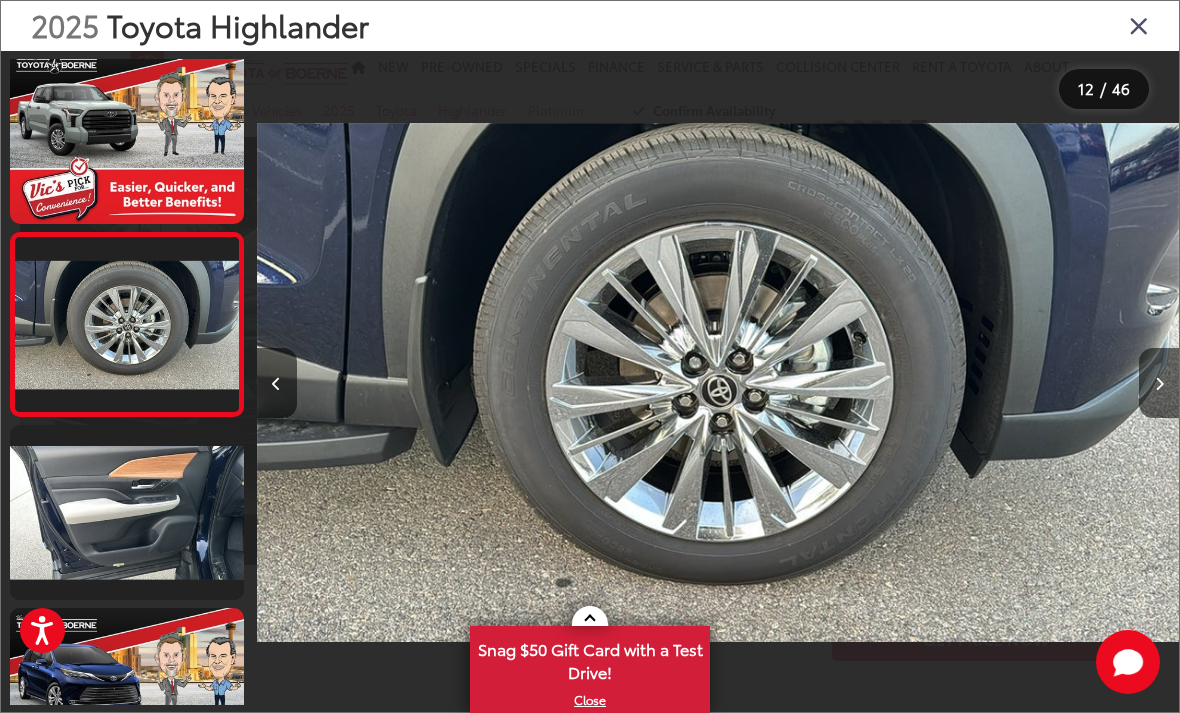 click at bounding box center (1159, 384) 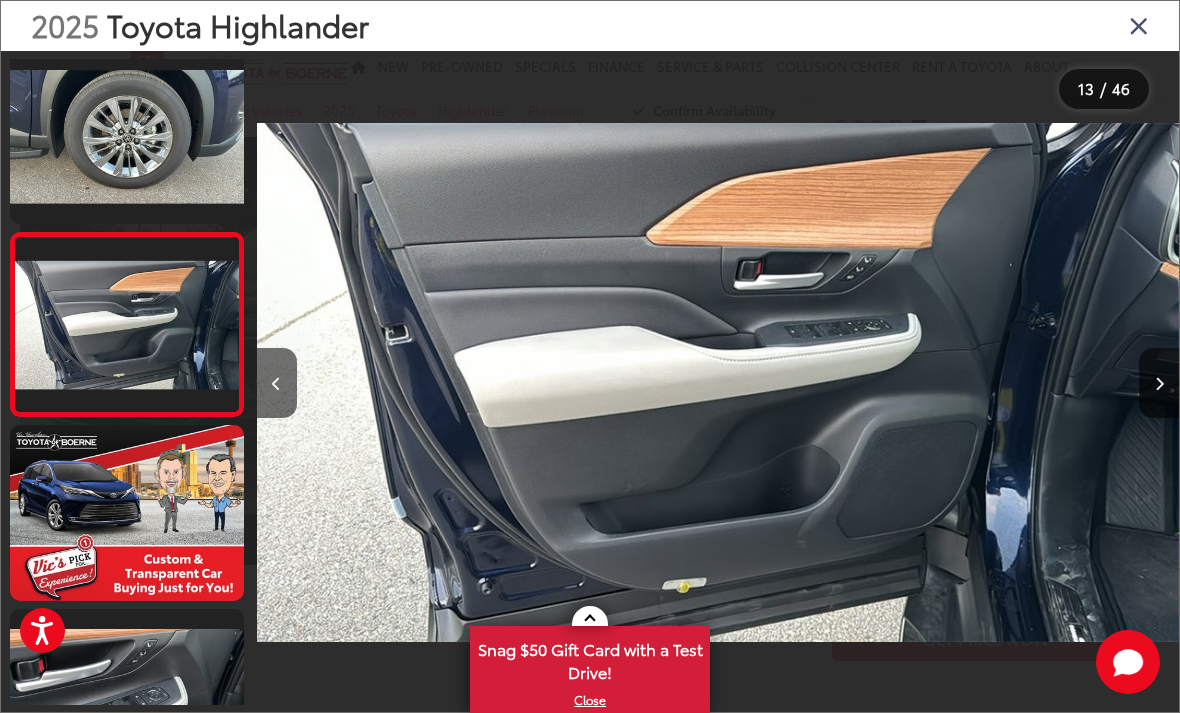 click at bounding box center (1159, 383) 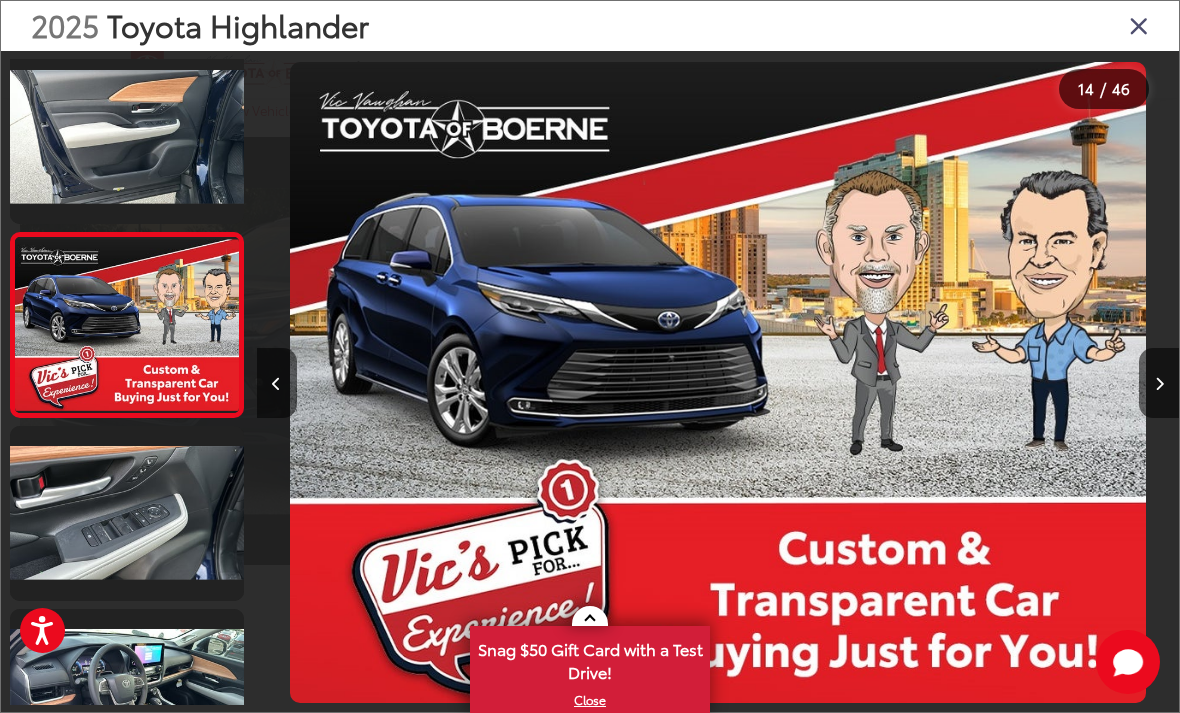 click at bounding box center (1159, 384) 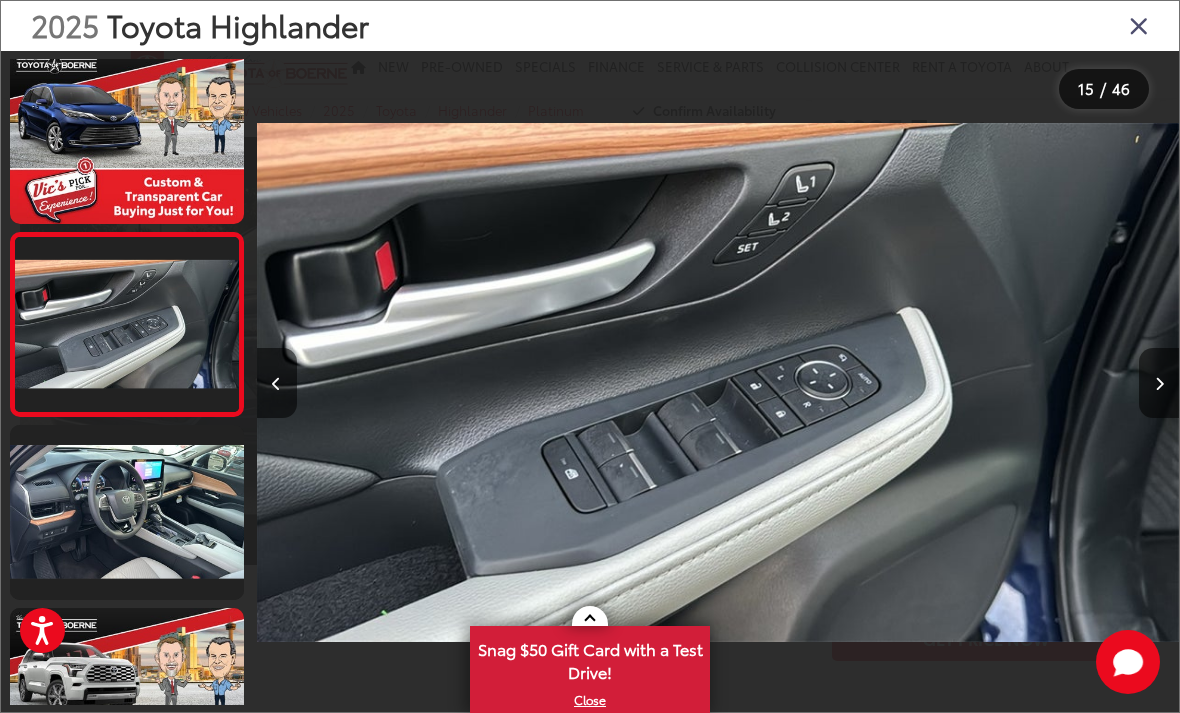 click at bounding box center [1159, 384] 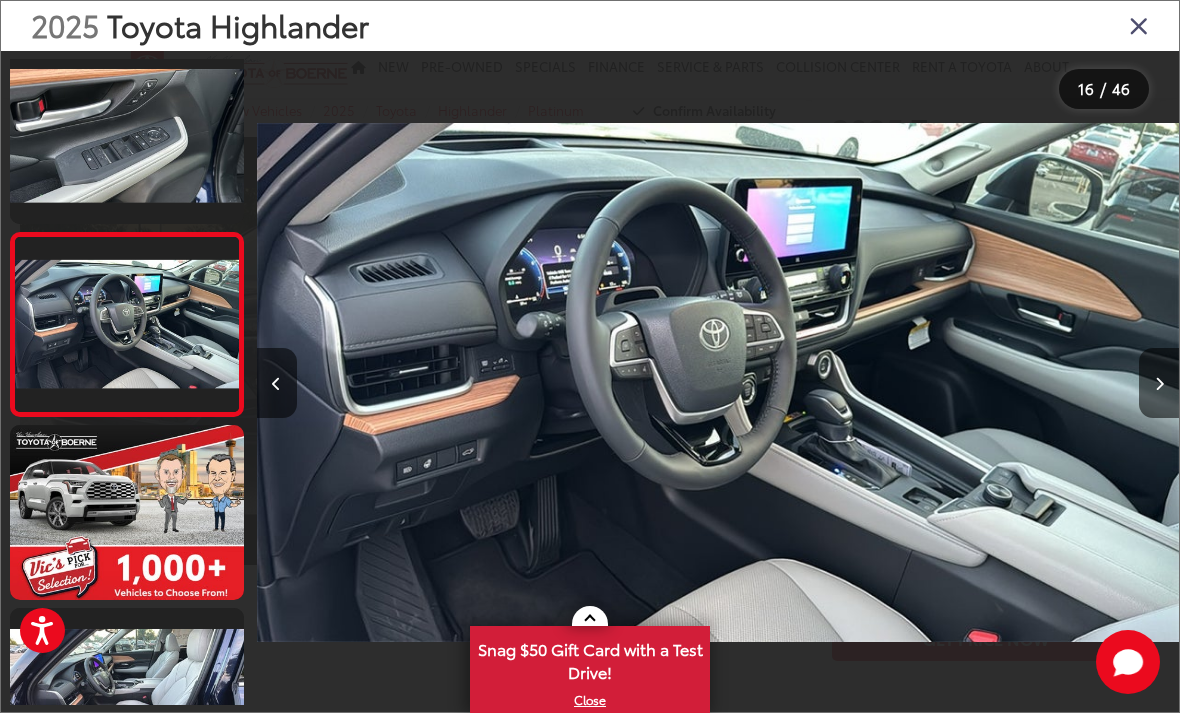 click at bounding box center (1159, 384) 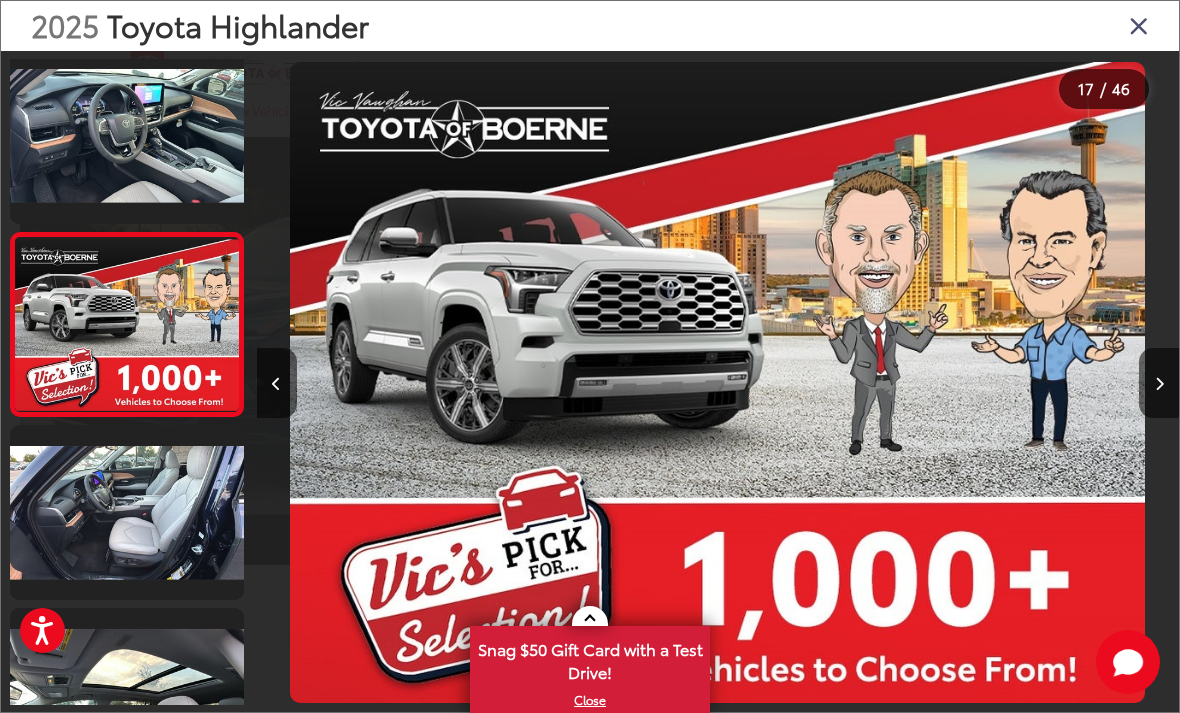 click at bounding box center [1159, 384] 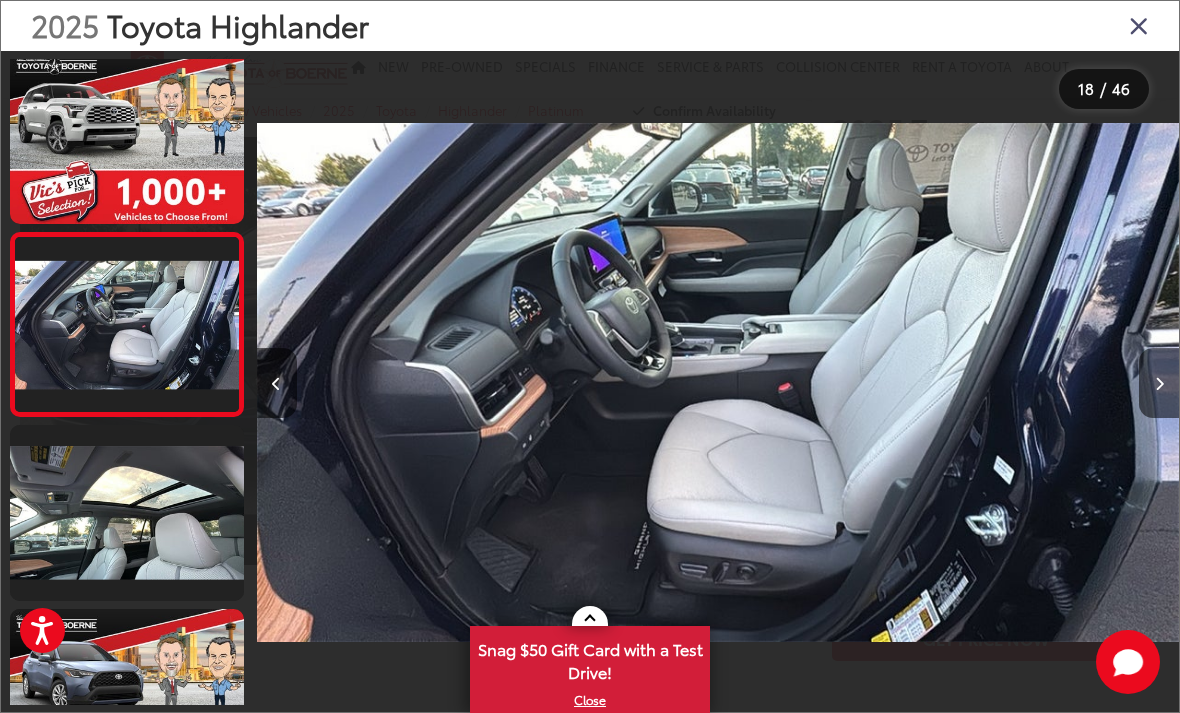 click at bounding box center (1159, 384) 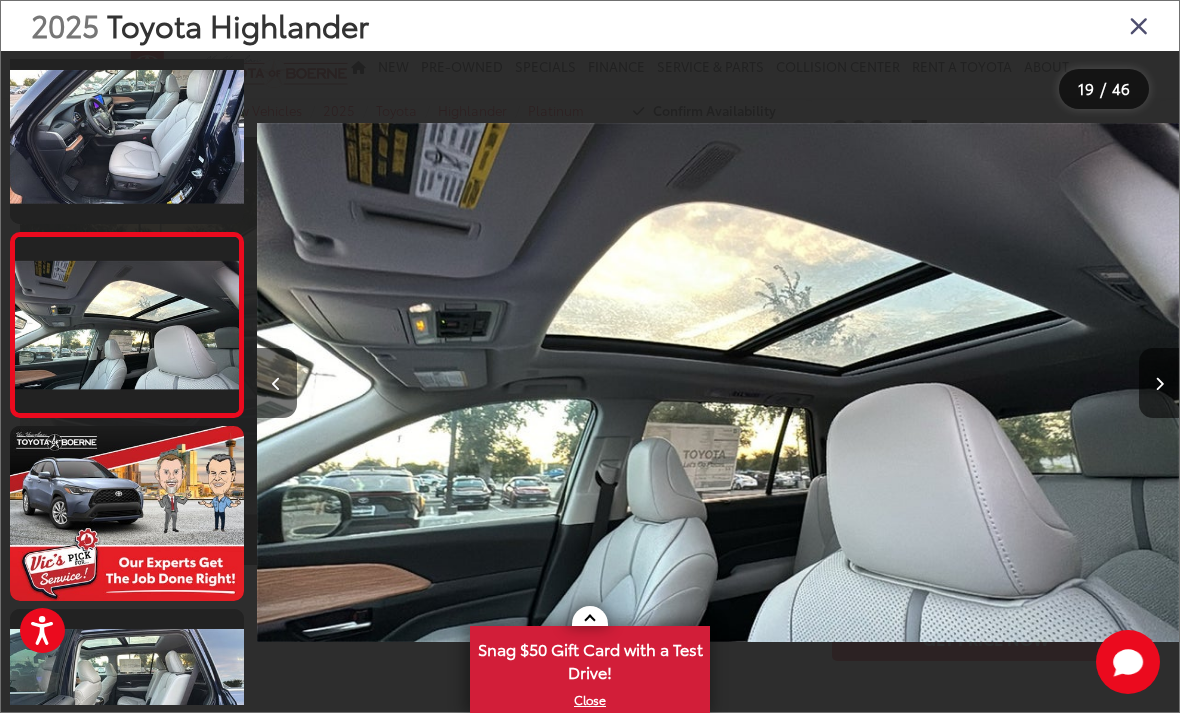 click at bounding box center (1159, 384) 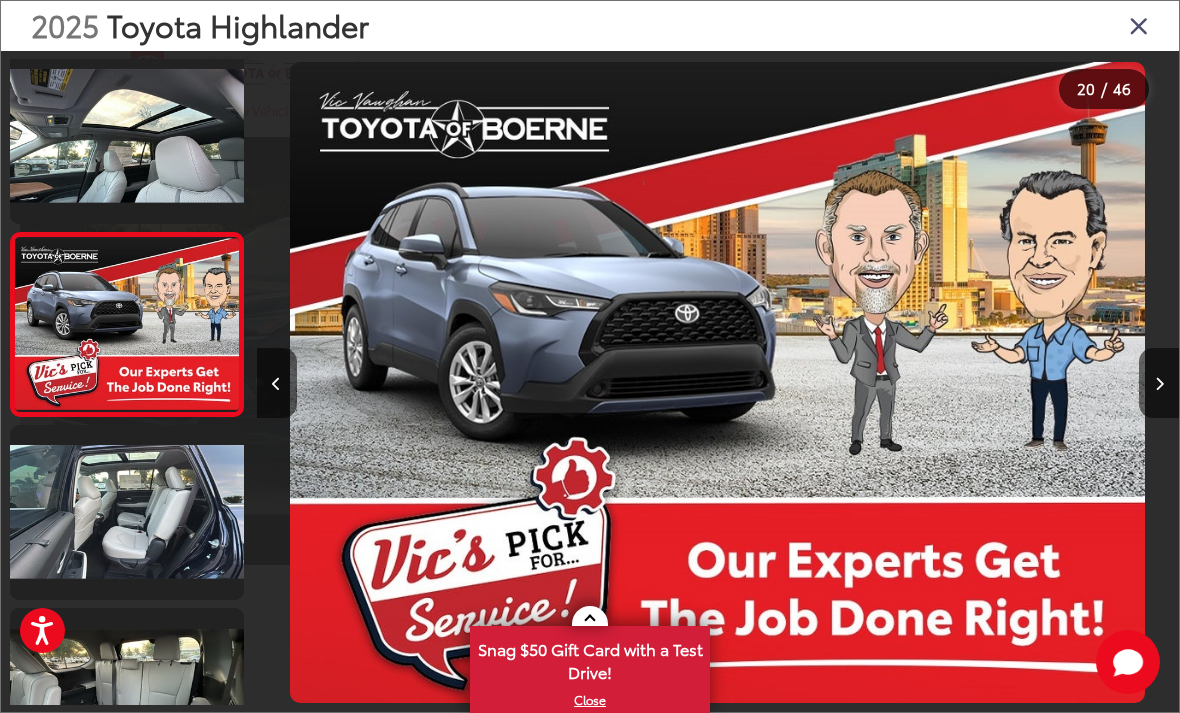 click at bounding box center (1159, 384) 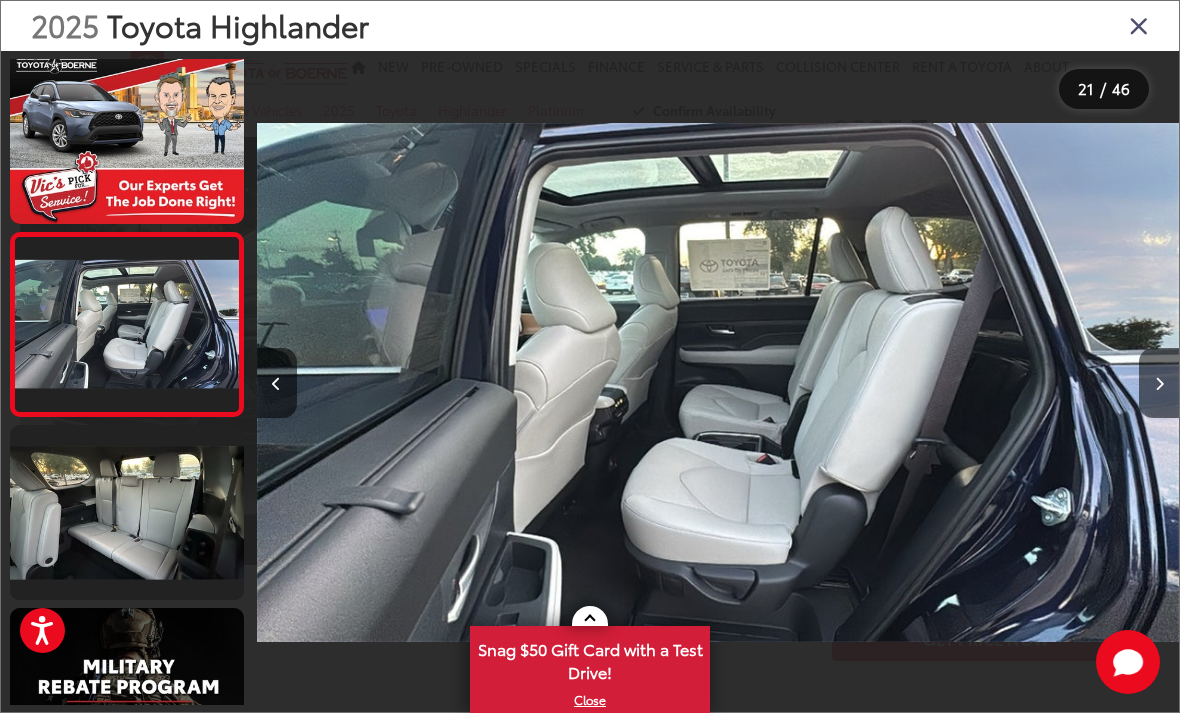 click at bounding box center (1159, 383) 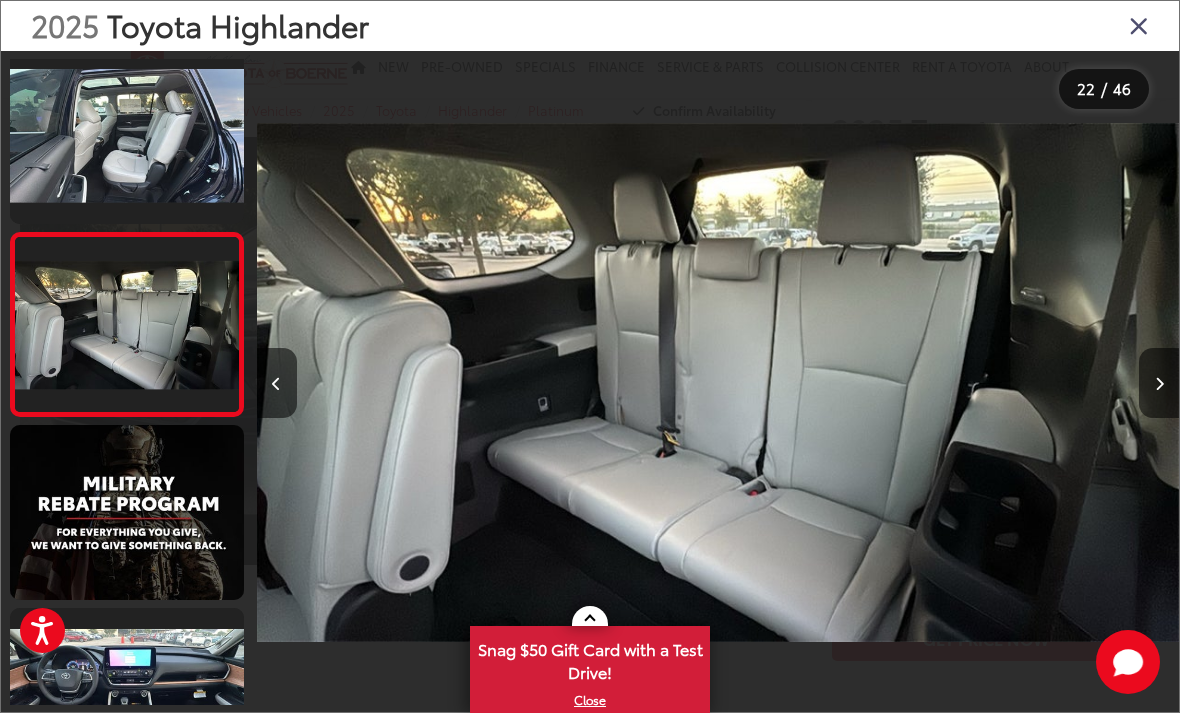 click at bounding box center [1159, 384] 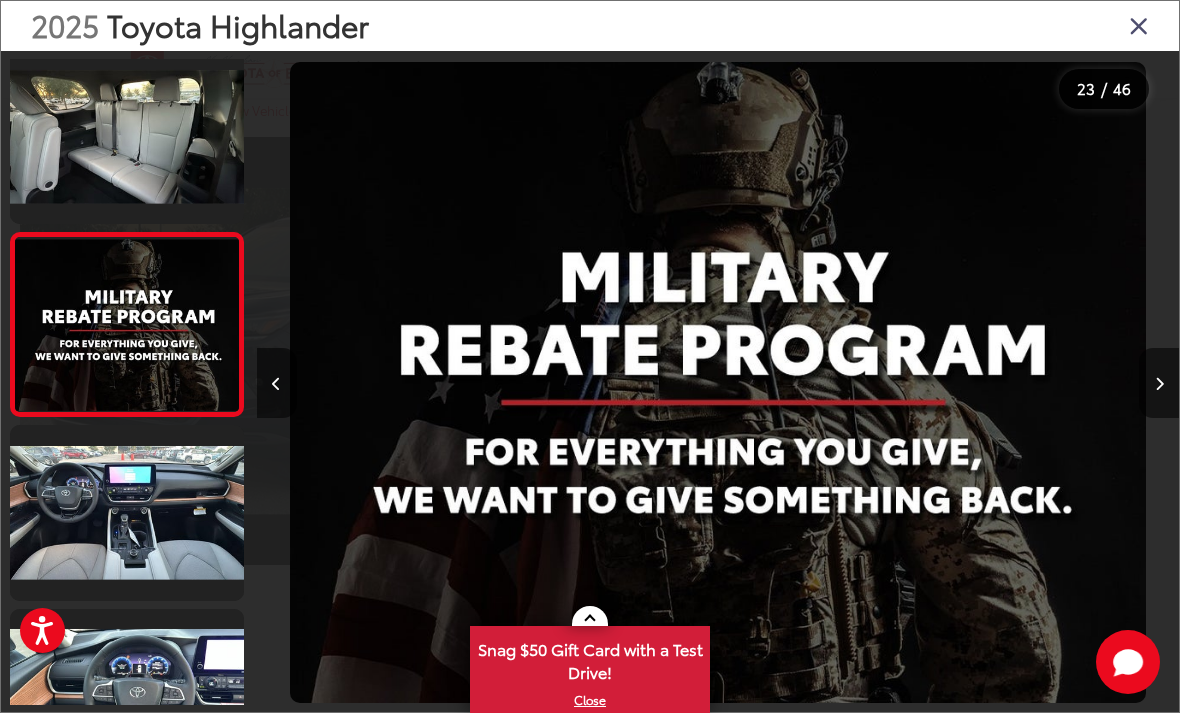 click at bounding box center [1159, 384] 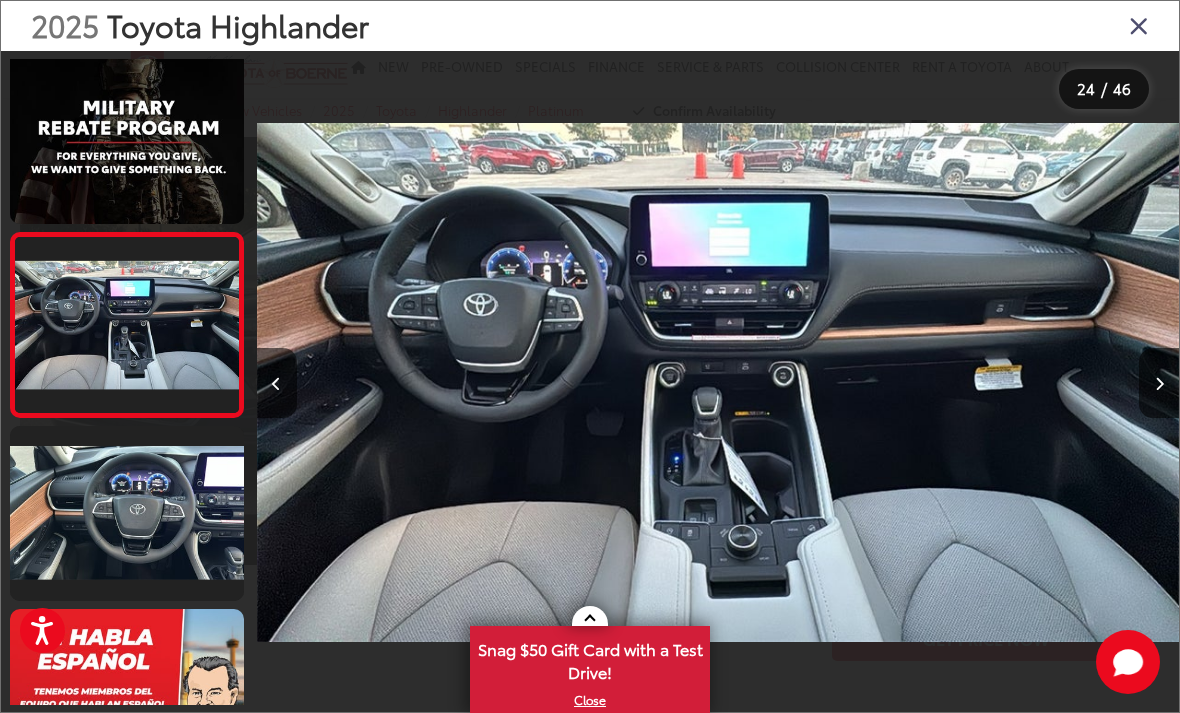 click at bounding box center [1159, 384] 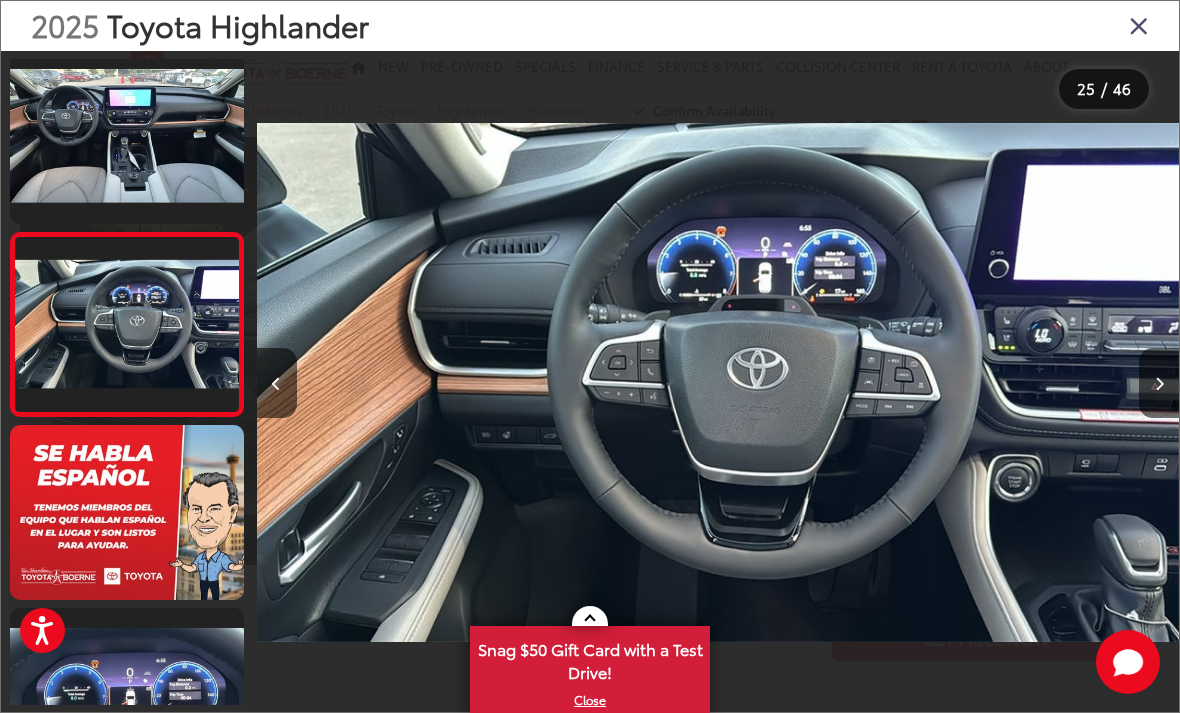 click at bounding box center (1159, 384) 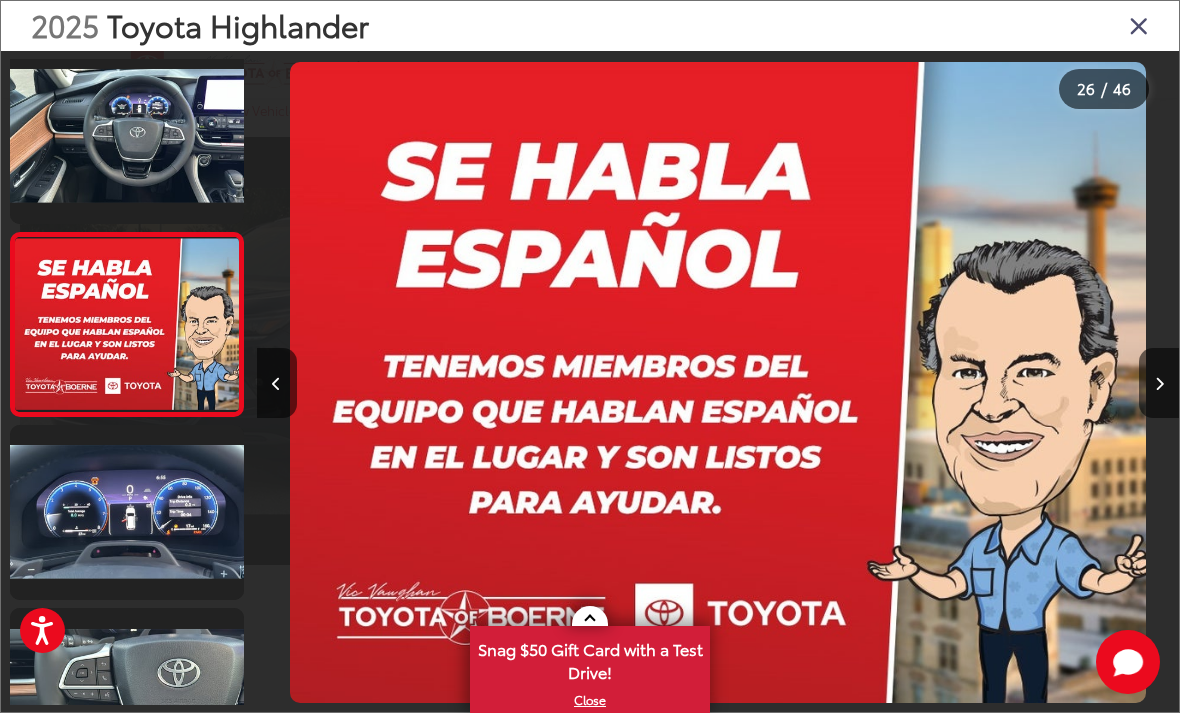 click at bounding box center (1159, 384) 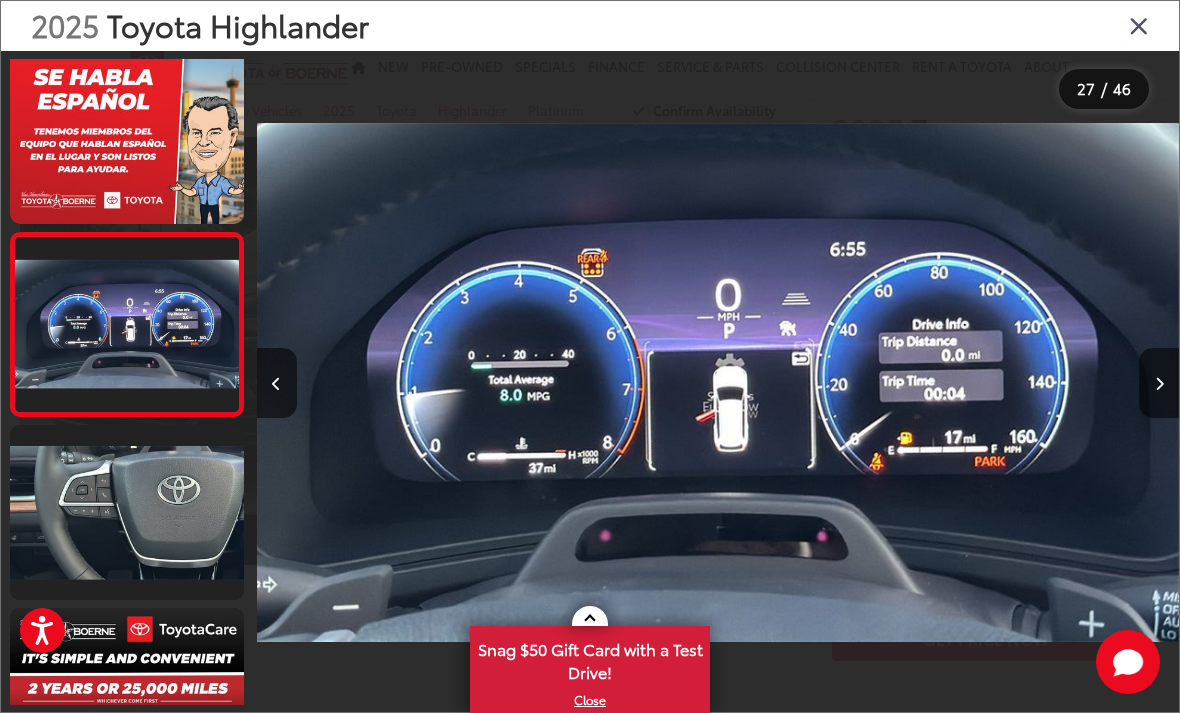 click at bounding box center (1159, 384) 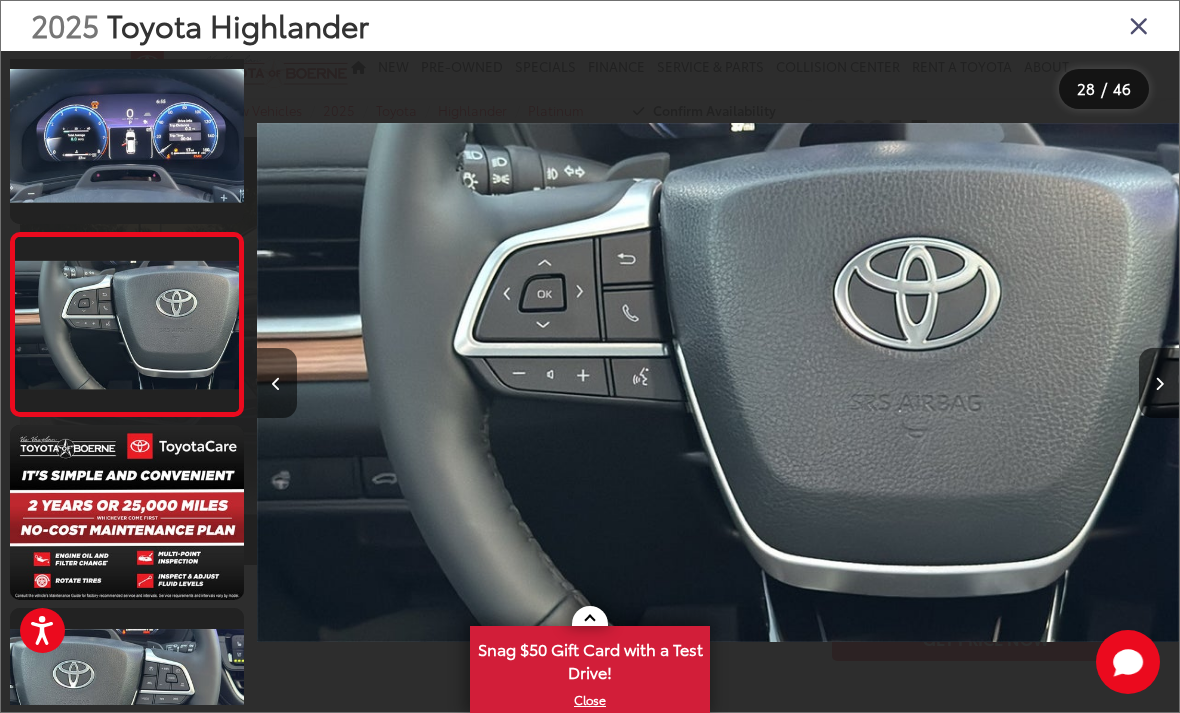 click at bounding box center (1159, 384) 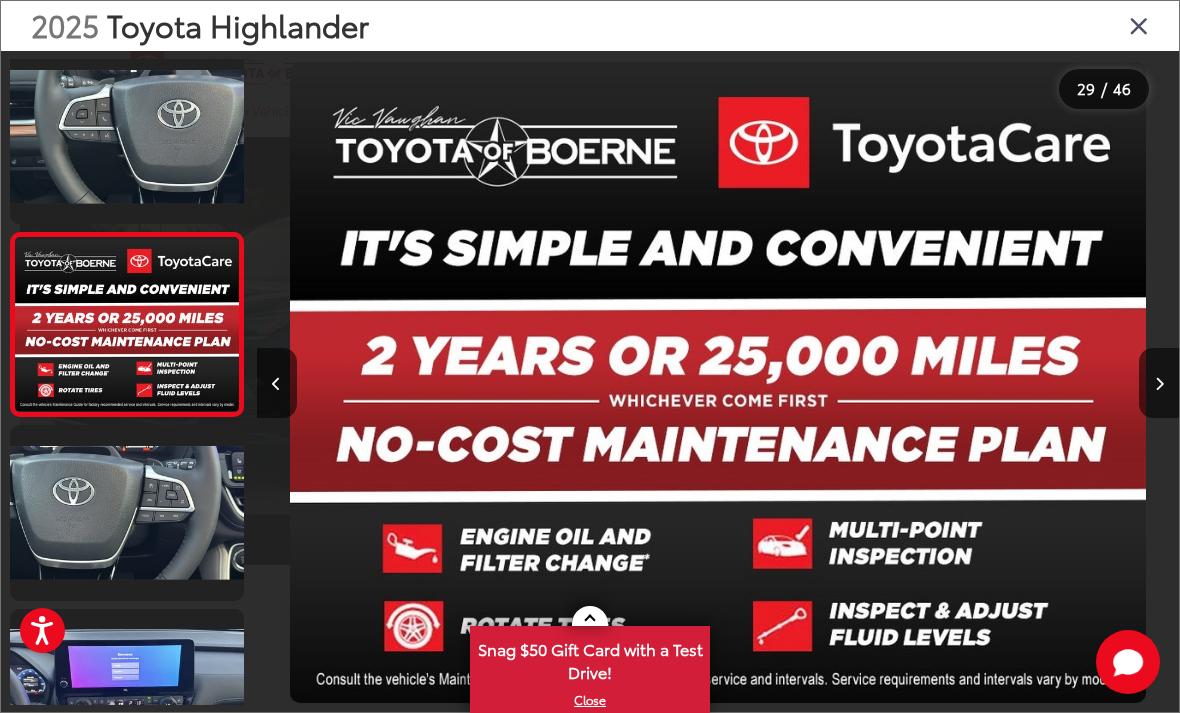 click at bounding box center (1159, 384) 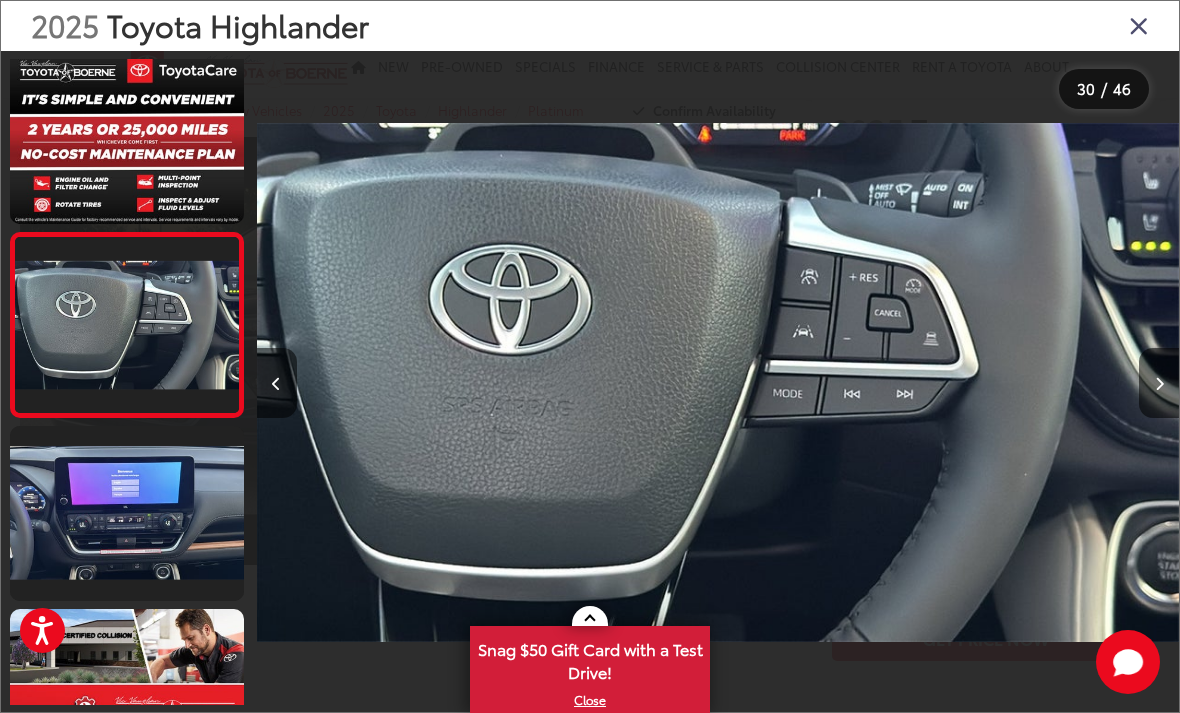 click at bounding box center [277, 383] 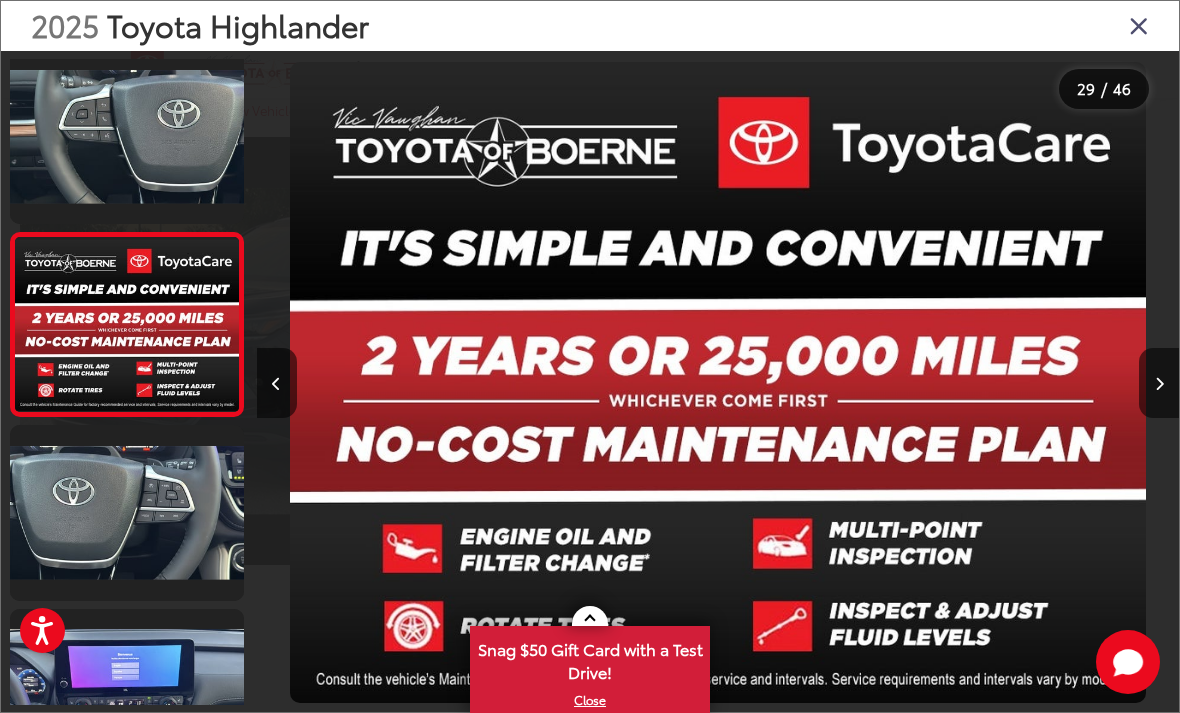 click at bounding box center (1159, 383) 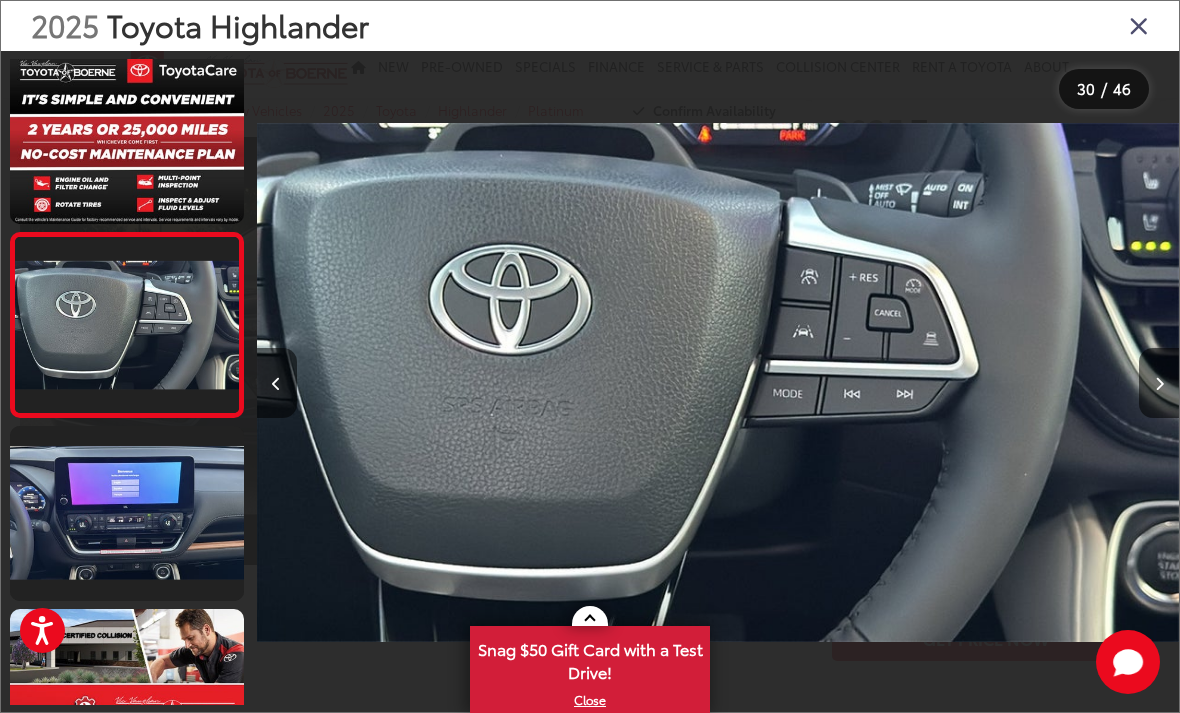 click at bounding box center [1159, 384] 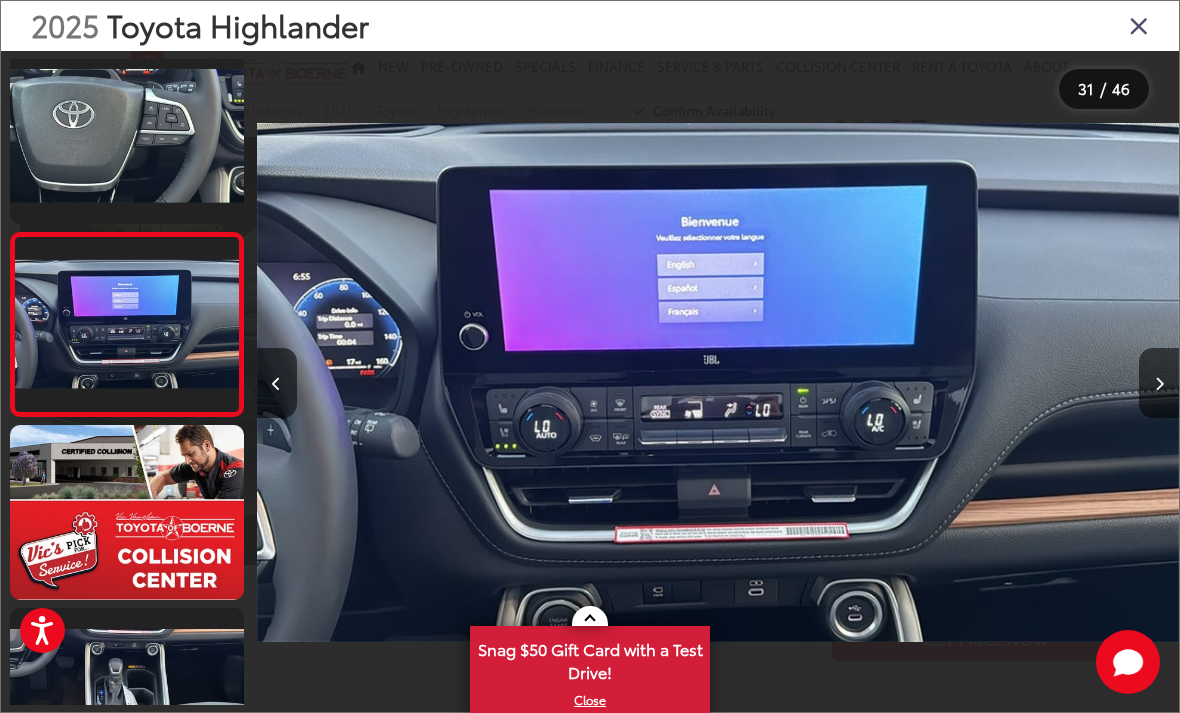 click at bounding box center (1159, 384) 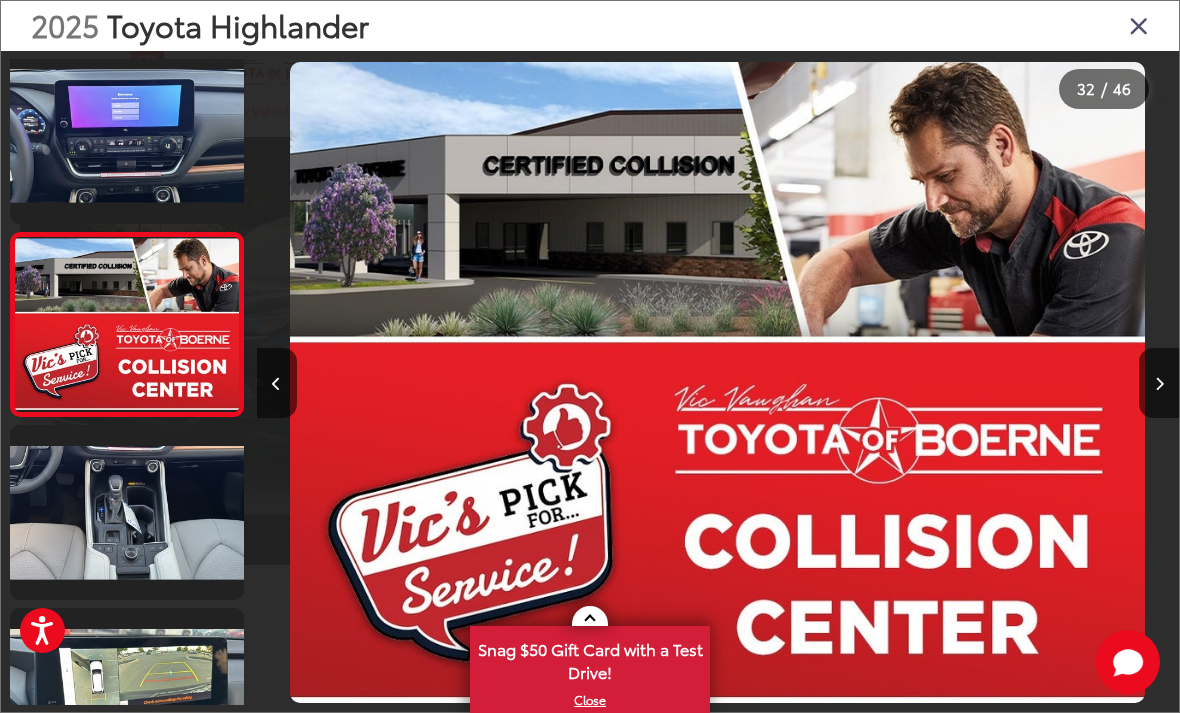 click at bounding box center [1159, 384] 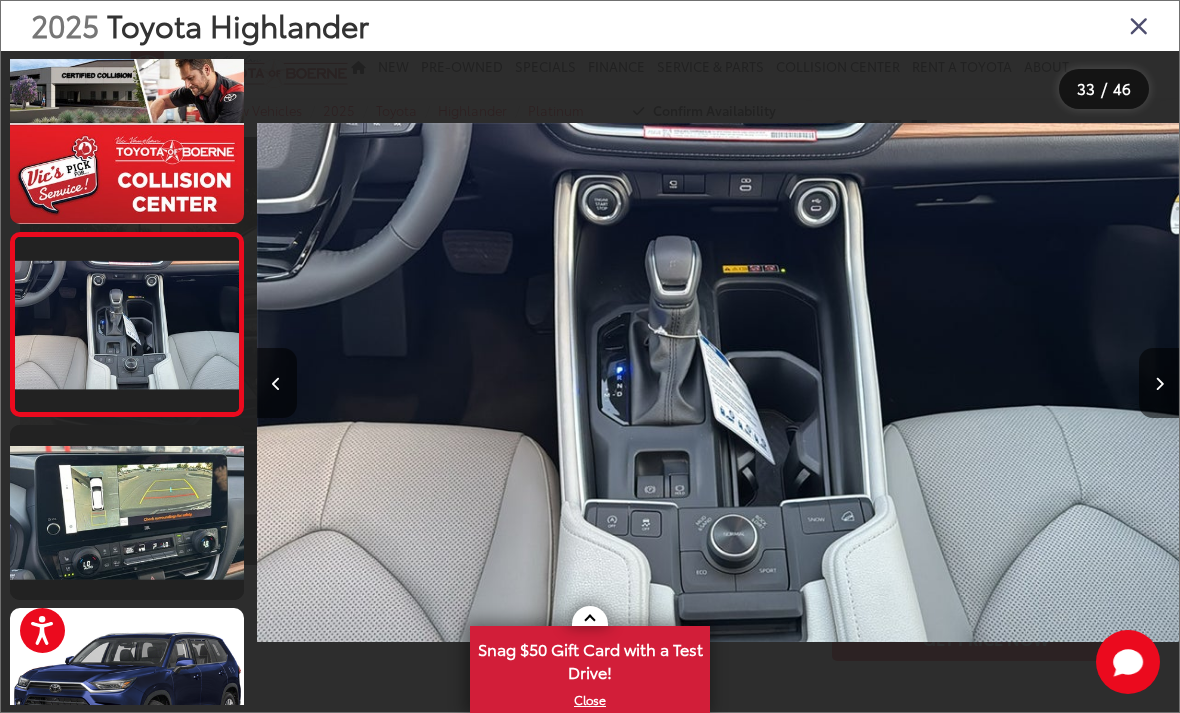 click at bounding box center (1159, 383) 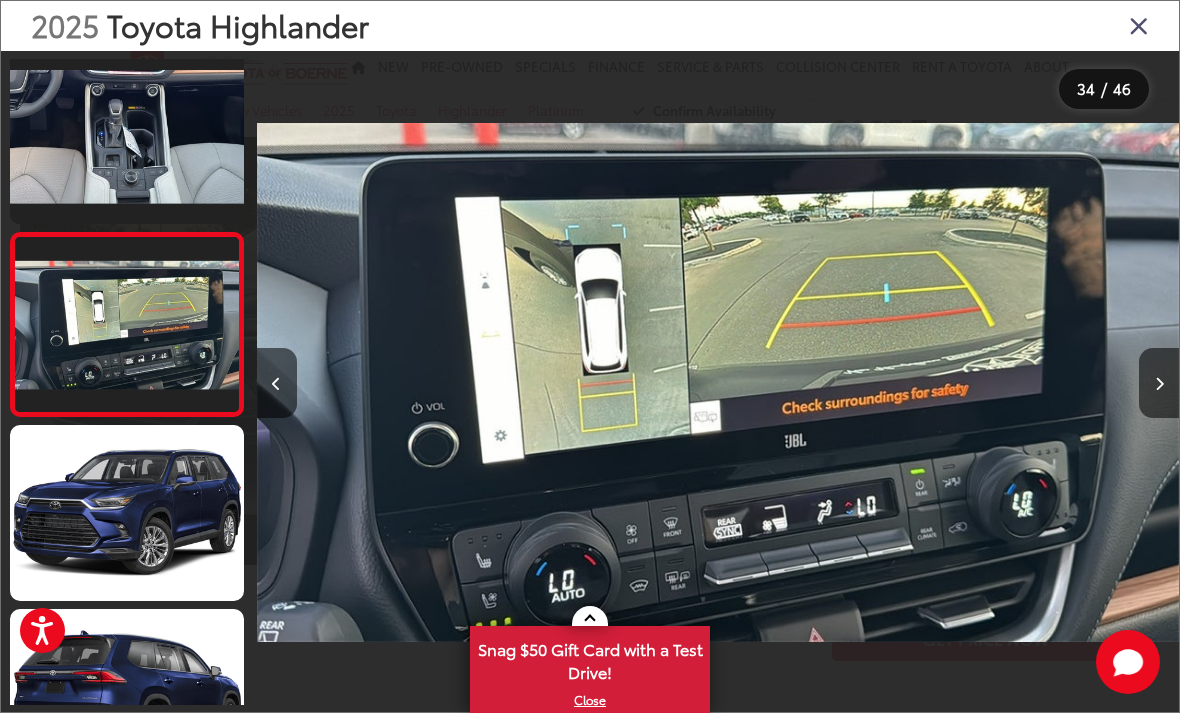 click at bounding box center [1159, 383] 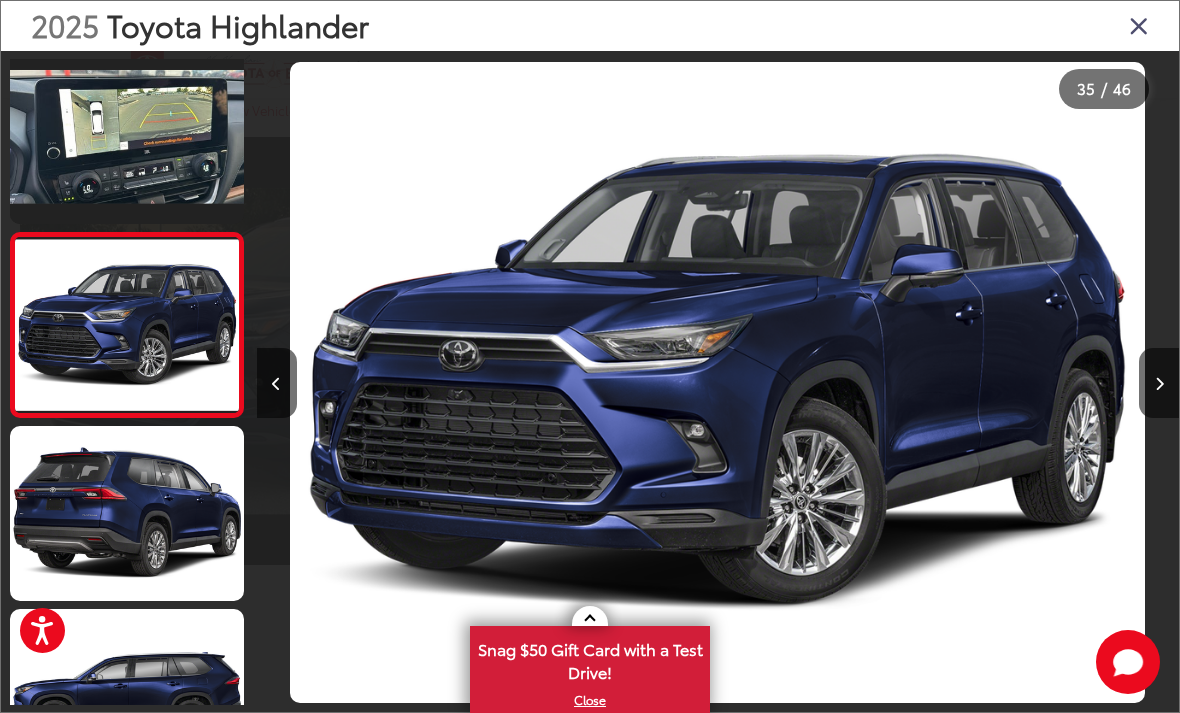click at bounding box center [1159, 383] 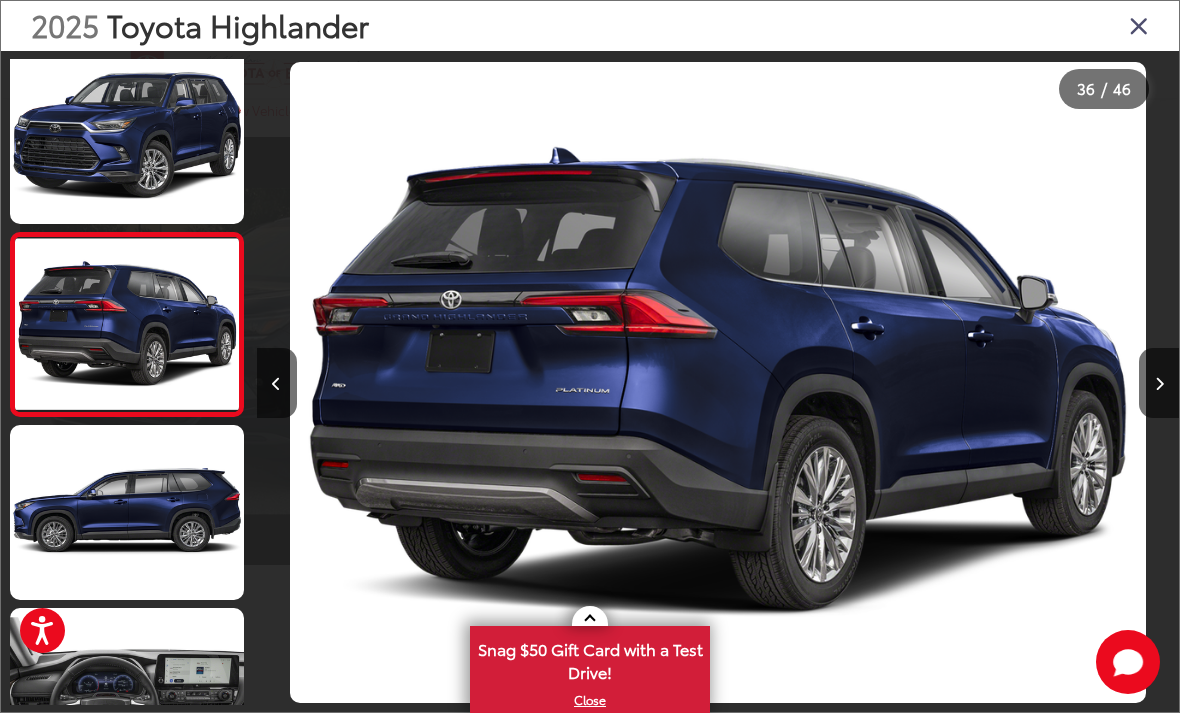 click at bounding box center [1159, 383] 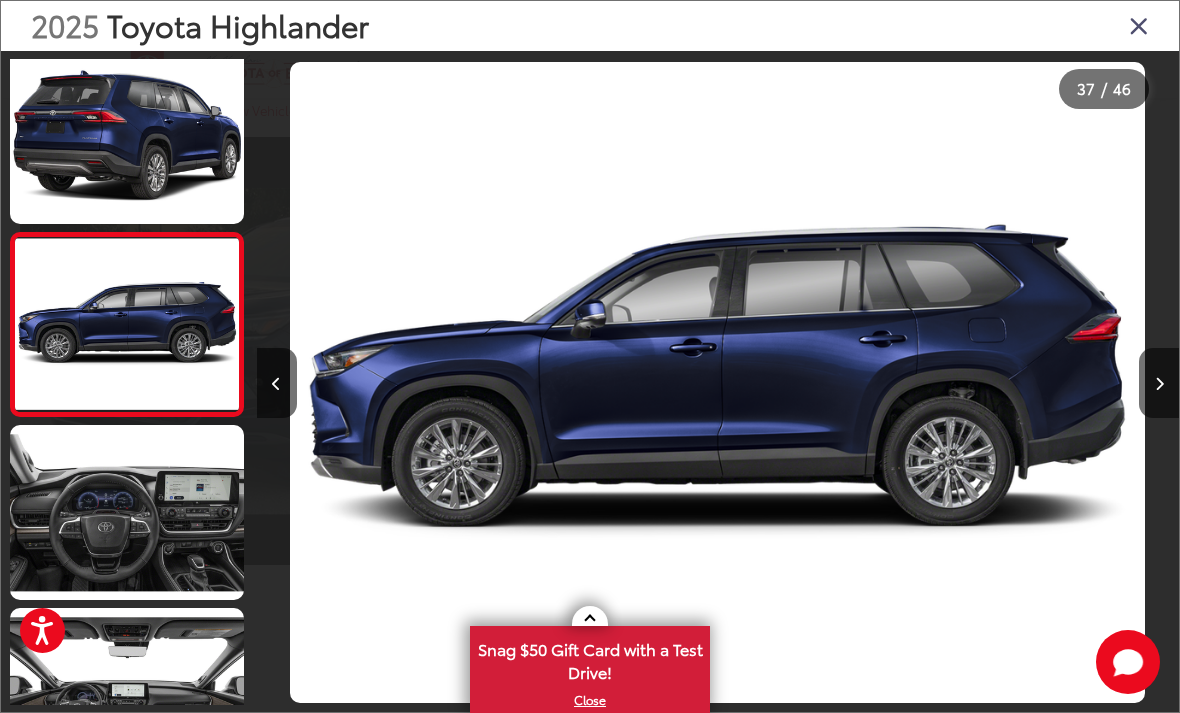 click at bounding box center (1159, 383) 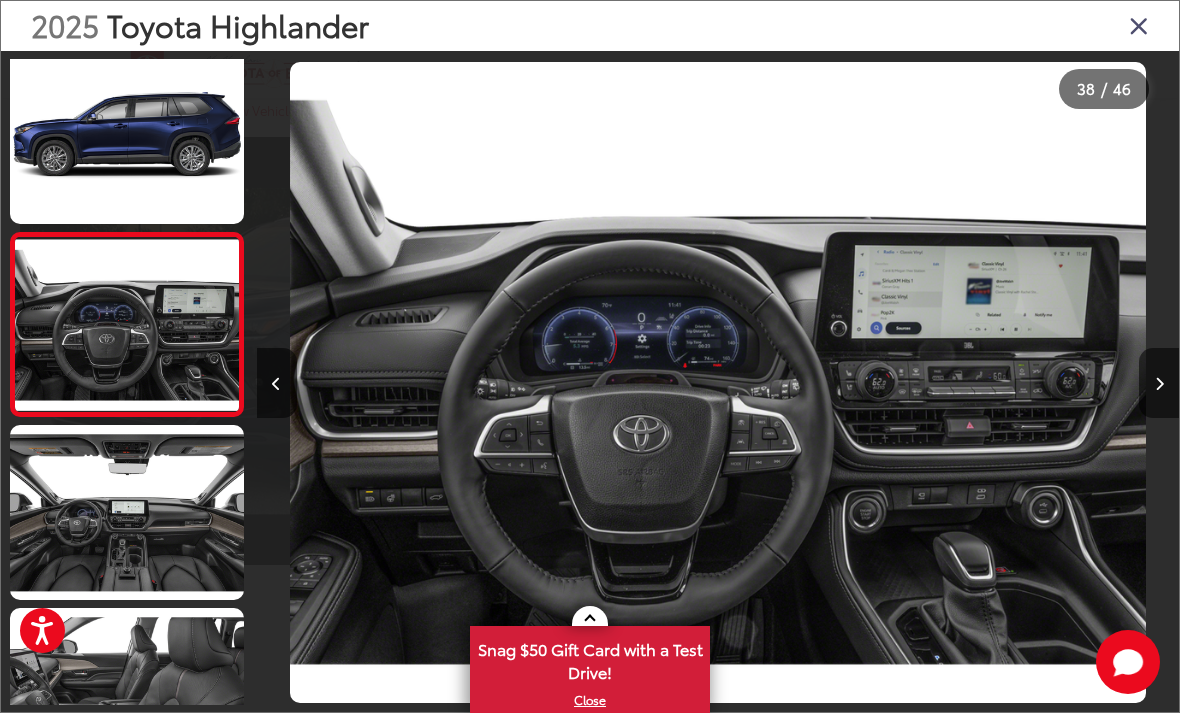 click at bounding box center [1159, 383] 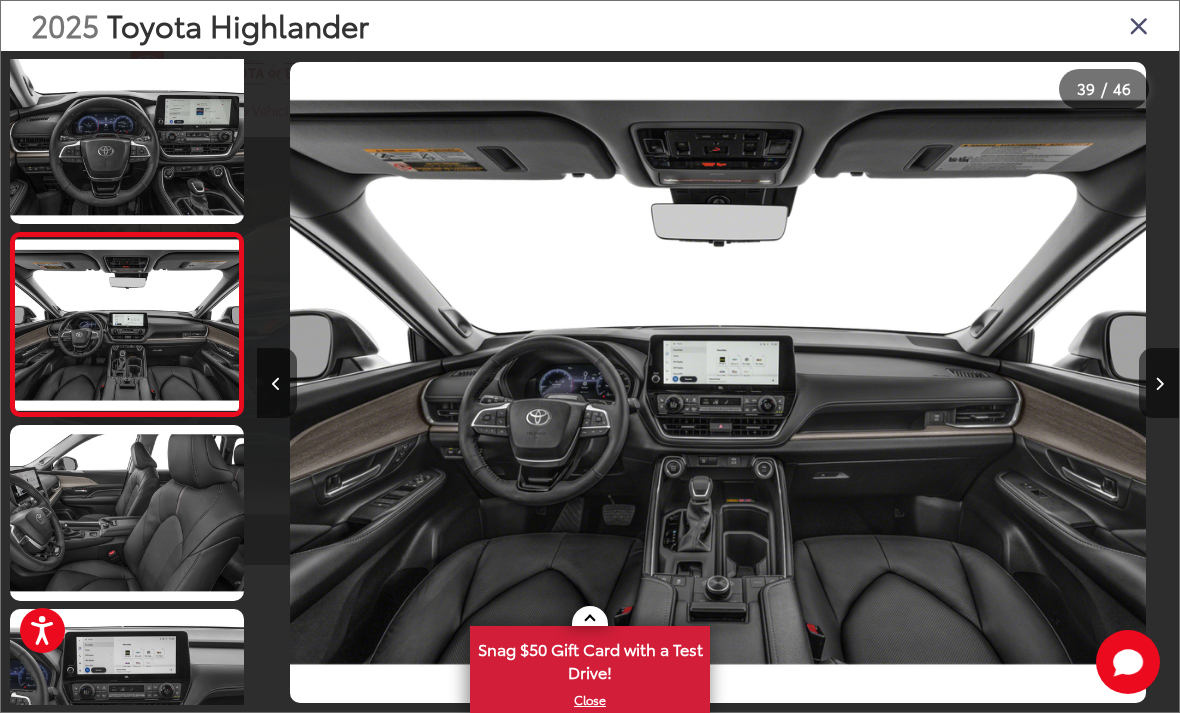 click at bounding box center (1139, 25) 